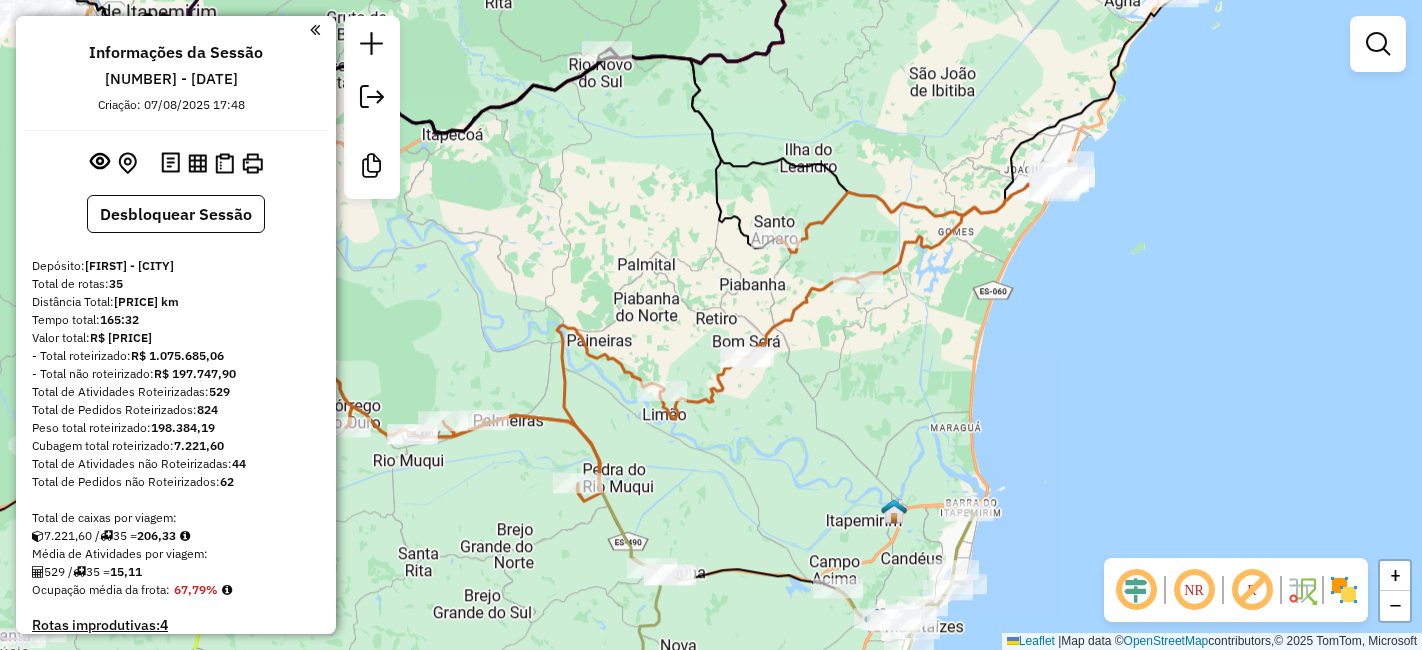 scroll, scrollTop: 0, scrollLeft: 0, axis: both 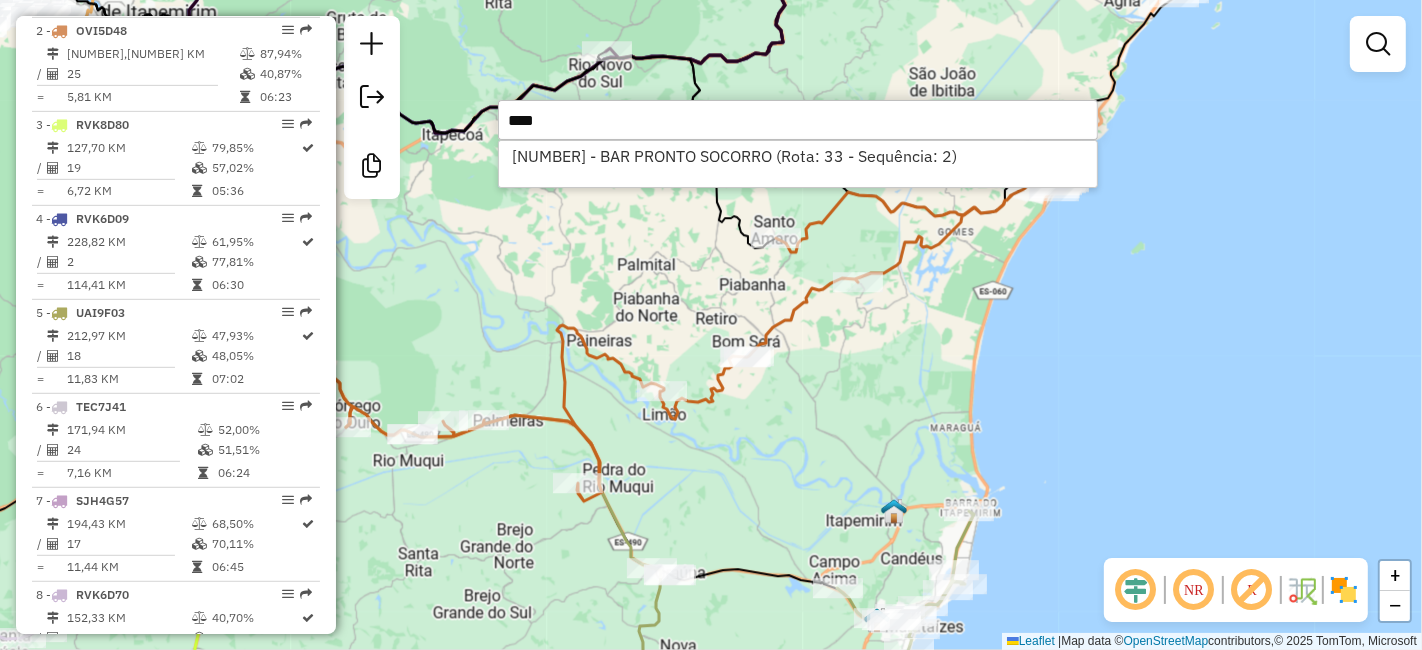 type on "****" 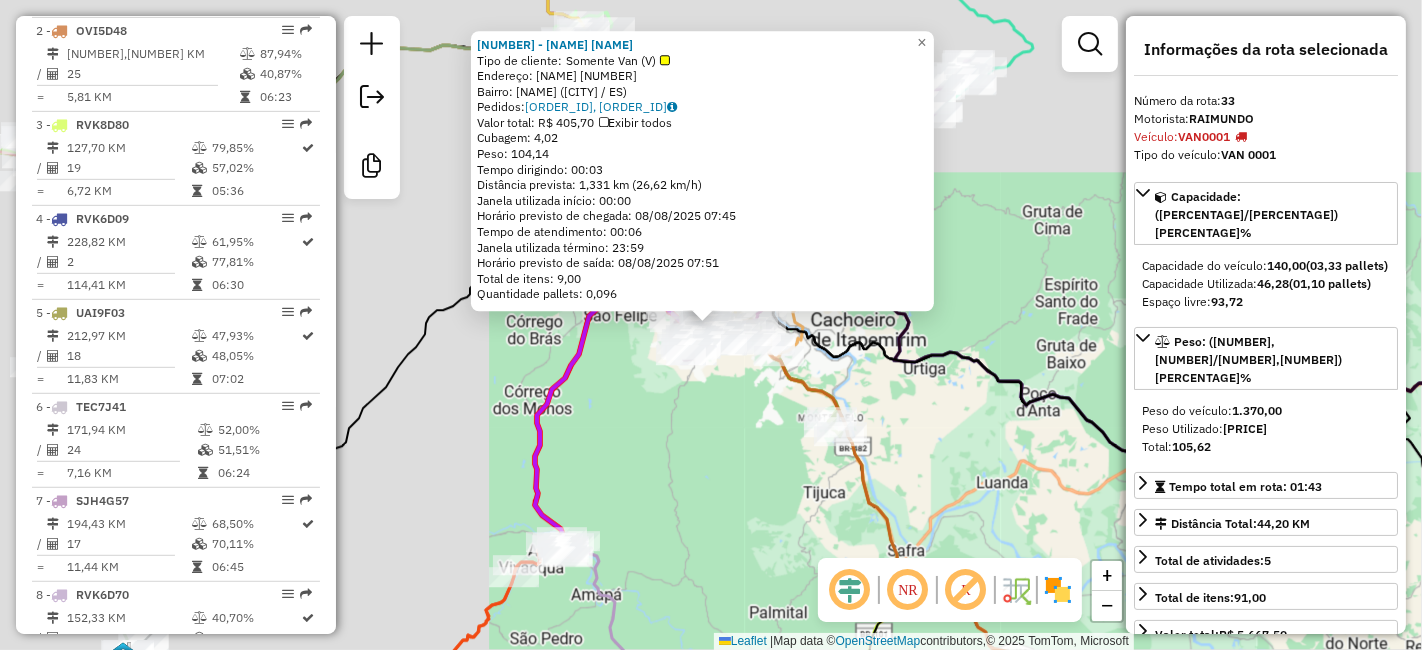 scroll, scrollTop: 3783, scrollLeft: 0, axis: vertical 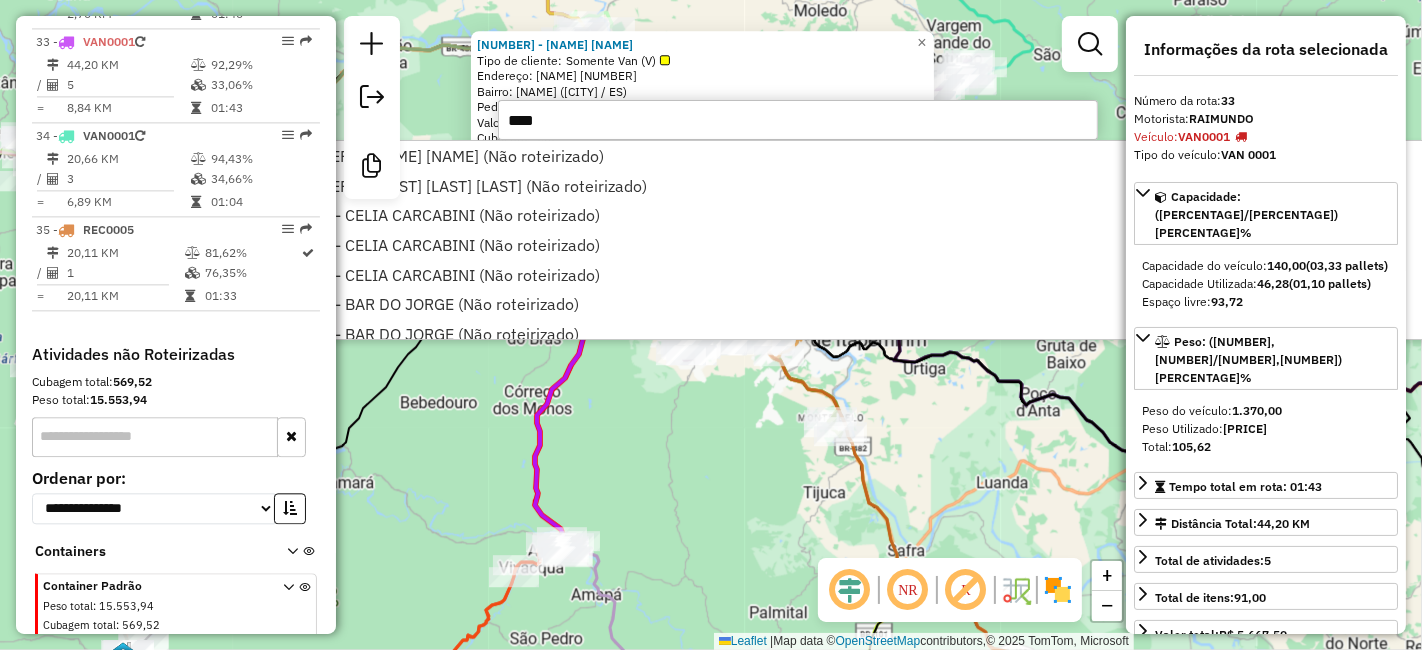 type on "*****" 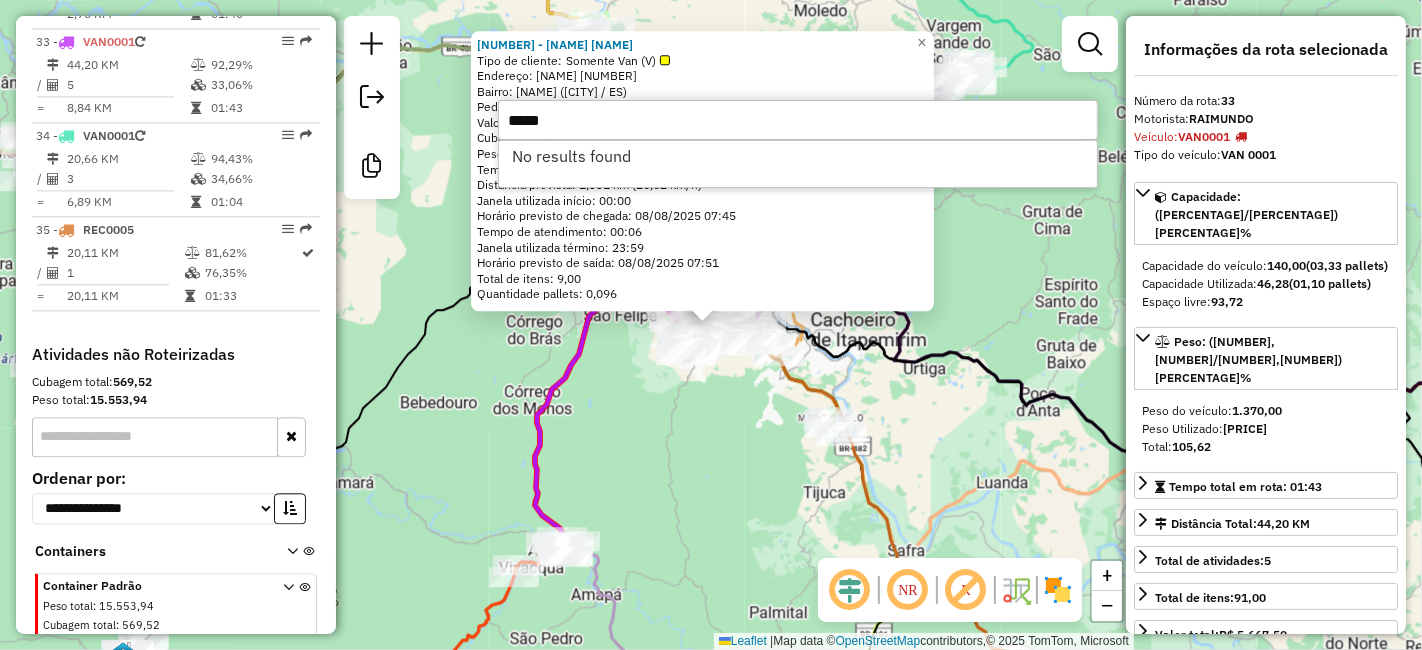 click on "*****" at bounding box center (798, 120) 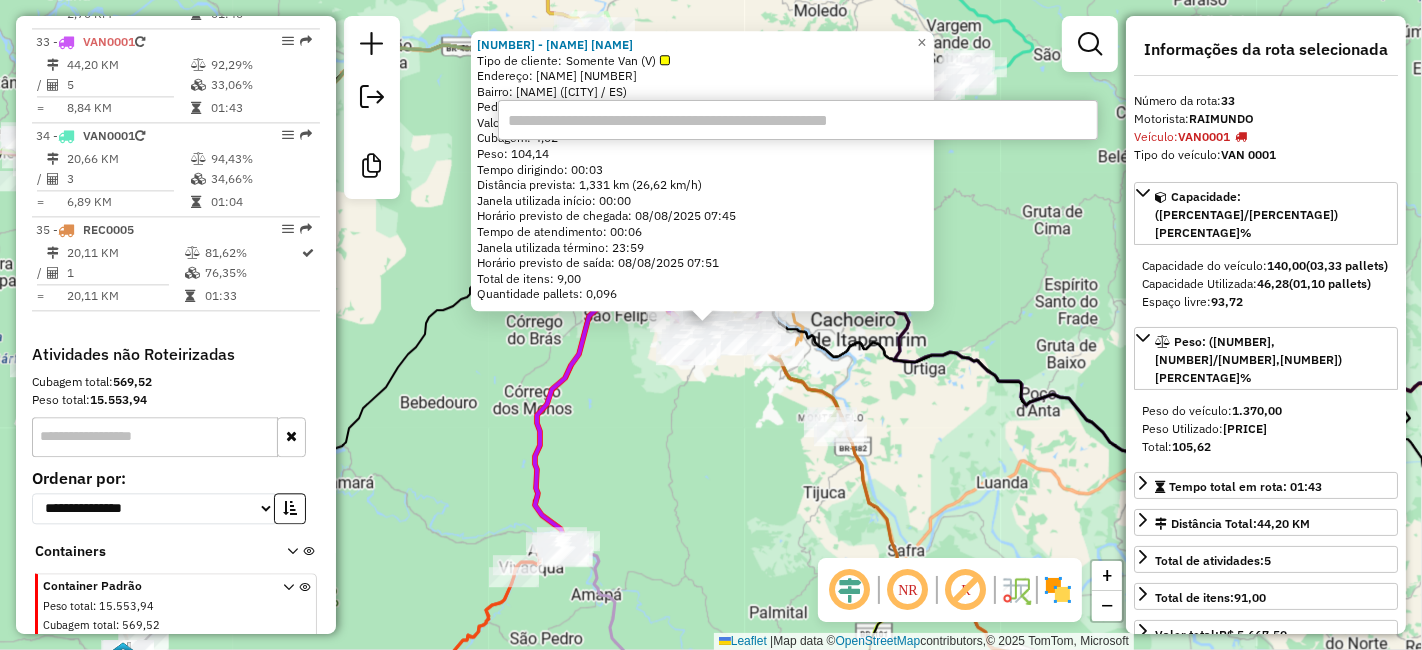 click on "[NUMBER] - [NAME] [NAME]   Tipo de cliente:   Somente Van (V)   Endereço:  [NAME] [LASTNAME] [NUMBER]   Bairro: [NAME] ([CITY] / [STATE])   Pedidos:  [ORDER_ID],[ORDER_ID]   Valor total: R$ [PRICE]   Exibir todos   Cubagem: [NUMBER],[NUMBER]  Peso: [NUMBER],[NUMBER]  Tempo dirigindo: [TIME]   Distância prevista: [NUMBER],[NUMBER] km ([NUMBER],[NUMBER] km/h)   Janela utilizada início: [TIME]   Horário previsto de chegada: [DATE] [TIME]   Tempo de atendimento: [TIME]   Janela utilizada término: [TIME]   Horário previsto de saída: [DATE] [TIME]   Total de itens: [NUMBER],[NUMBER]   Quantidade pallets: [NUMBER]  × Janela de atendimento Grade de atendimento Capacidade Transportadoras Veículos Cliente Pedidos  Rotas Selecione os dias de semana para filtrar as janelas de atendimento  Seg   Ter   Qua   Qui   Sex   Sáb   Dom  Informe o período da janela de atendimento: De: Até:  Filtrar exatamente a janela do cliente  Considerar janela de atendimento padrão  Selecione os dias de semana para filtrar as grades de atendimento  Seg   Ter   Qua   Qui   Sex   Sáb   +" 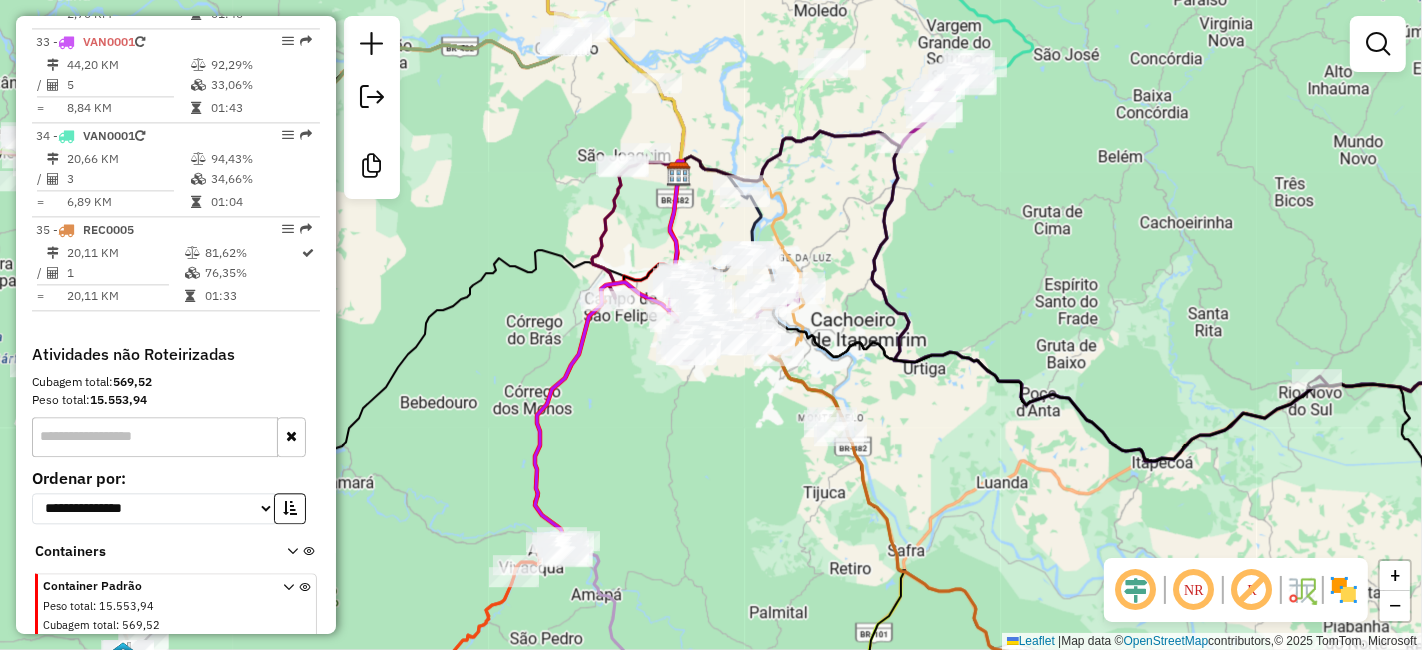 click on "Janela de atendimento Grade de atendimento Capacidade Transportadoras Veículos Cliente Pedidos  Rotas Selecione os dias de semana para filtrar as janelas de atendimento  Seg   Ter   Qua   Qui   Sex   Sáb   Dom  Informe o período da janela de atendimento: De: Até:  Filtrar exatamente a janela do cliente  Considerar janela de atendimento padrão  Selecione os dias de semana para filtrar as grades de atendimento  Seg   Ter   Qua   Qui   Sex   Sáb   Dom   Considerar clientes sem dia de atendimento cadastrado  Clientes fora do dia de atendimento selecionado Filtrar as atividades entre os valores definidos abaixo:  Peso mínimo:   Peso máximo:   Cubagem mínima:   Cubagem máxima:   De:   Até:  Filtrar as atividades entre o tempo de atendimento definido abaixo:  De:   Até:   Considerar capacidade total dos clientes não roteirizados Transportadora: Selecione um ou mais itens Tipo de veículo: Selecione um ou mais itens Veículo: Selecione um ou mais itens Motorista: Selecione um ou mais itens Nome: Rótulo:" 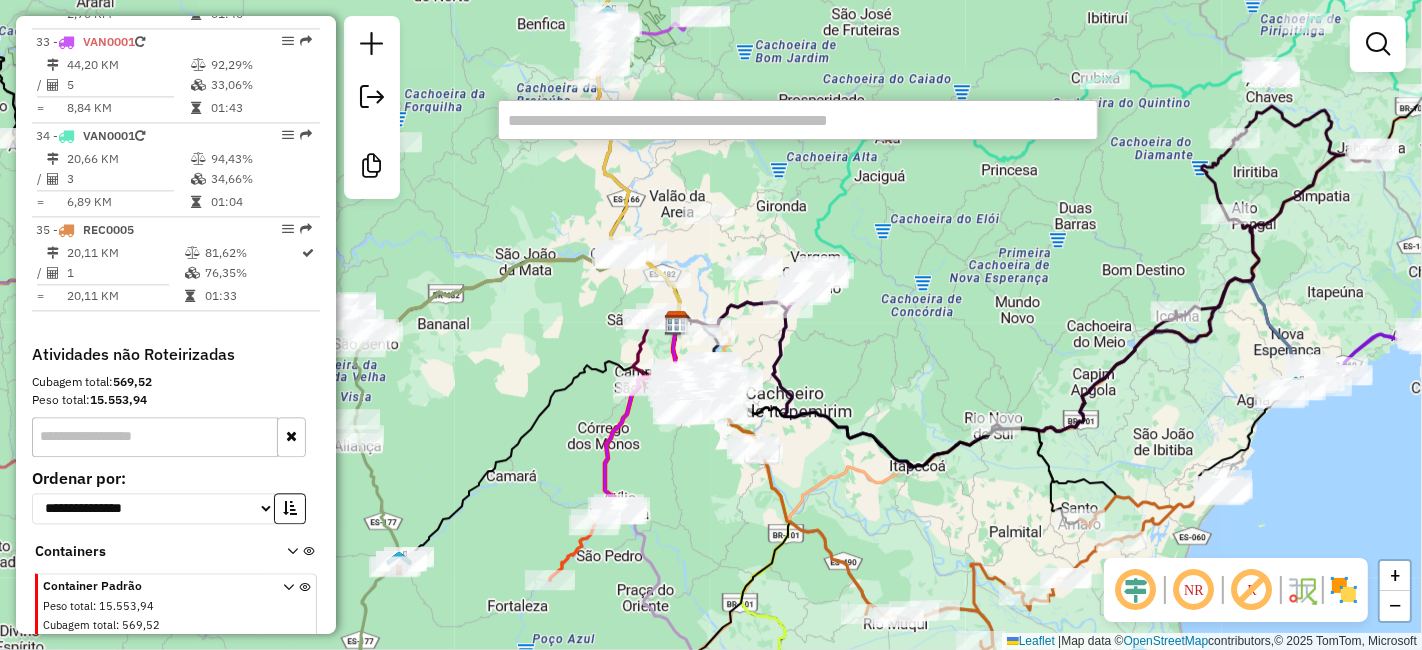 paste on "*****" 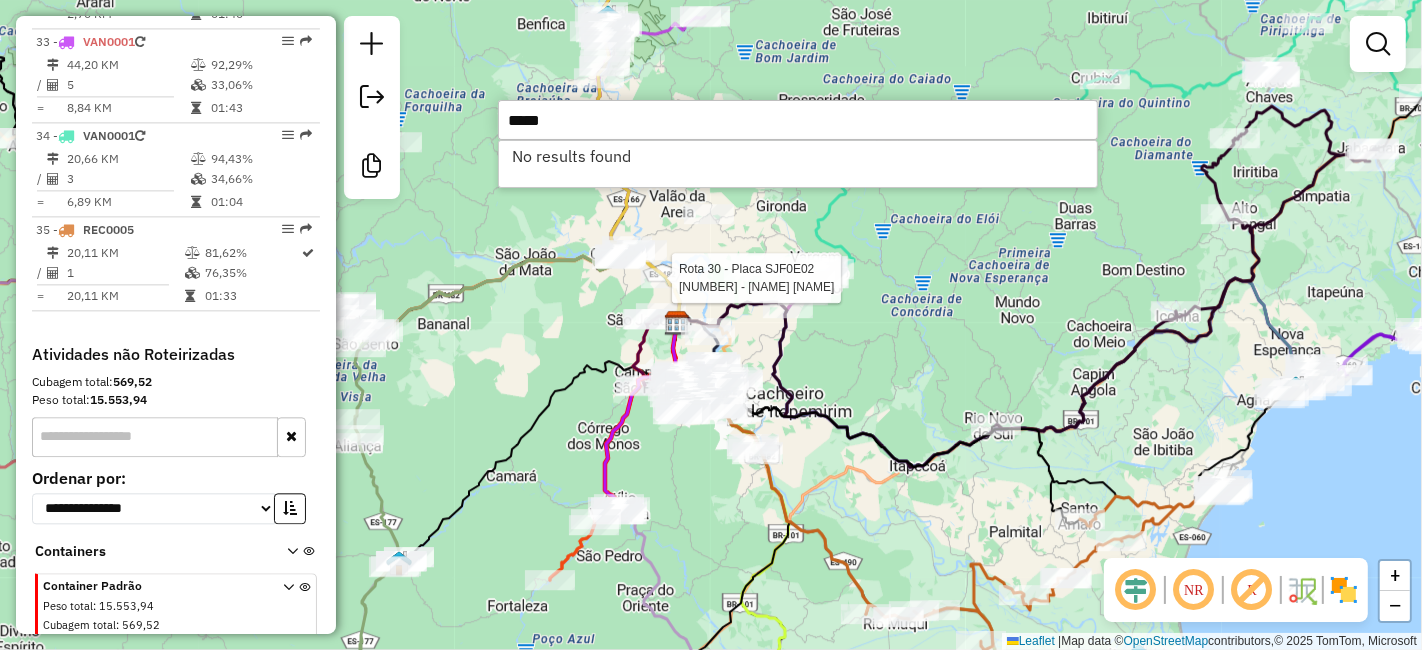 type on "*****" 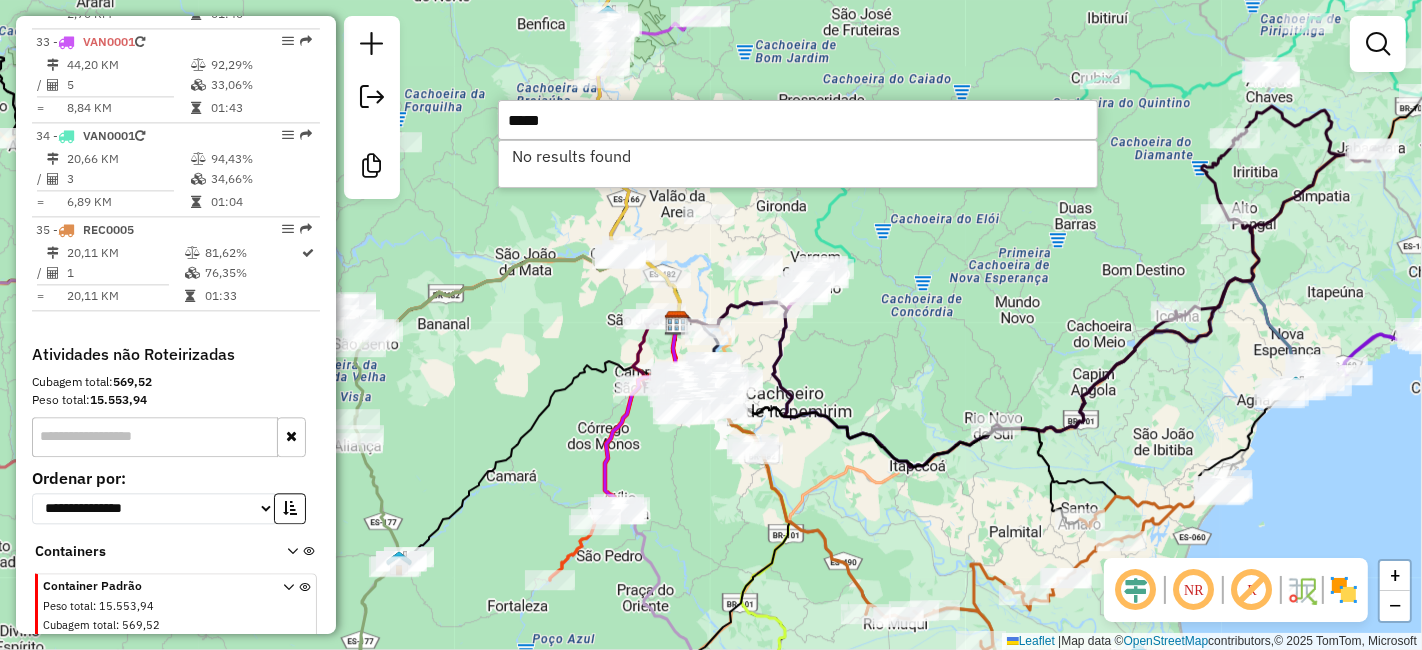click on "Janela de atendimento Grade de atendimento Capacidade Transportadoras Veículos Cliente Pedidos  Rotas Selecione os dias de semana para filtrar as janelas de atendimento  Seg   Ter   Qua   Qui   Sex   Sáb   Dom  Informe o período da janela de atendimento: De: Até:  Filtrar exatamente a janela do cliente  Considerar janela de atendimento padrão  Selecione os dias de semana para filtrar as grades de atendimento  Seg   Ter   Qua   Qui   Sex   Sáb   Dom   Considerar clientes sem dia de atendimento cadastrado  Clientes fora do dia de atendimento selecionado Filtrar as atividades entre os valores definidos abaixo:  Peso mínimo:   Peso máximo:   Cubagem mínima:   Cubagem máxima:   De:   Até:  Filtrar as atividades entre o tempo de atendimento definido abaixo:  De:   Até:   Considerar capacidade total dos clientes não roteirizados Transportadora: Selecione um ou mais itens Tipo de veículo: Selecione um ou mais itens Veículo: Selecione um ou mais itens Motorista: Selecione um ou mais itens Nome: Rótulo:" 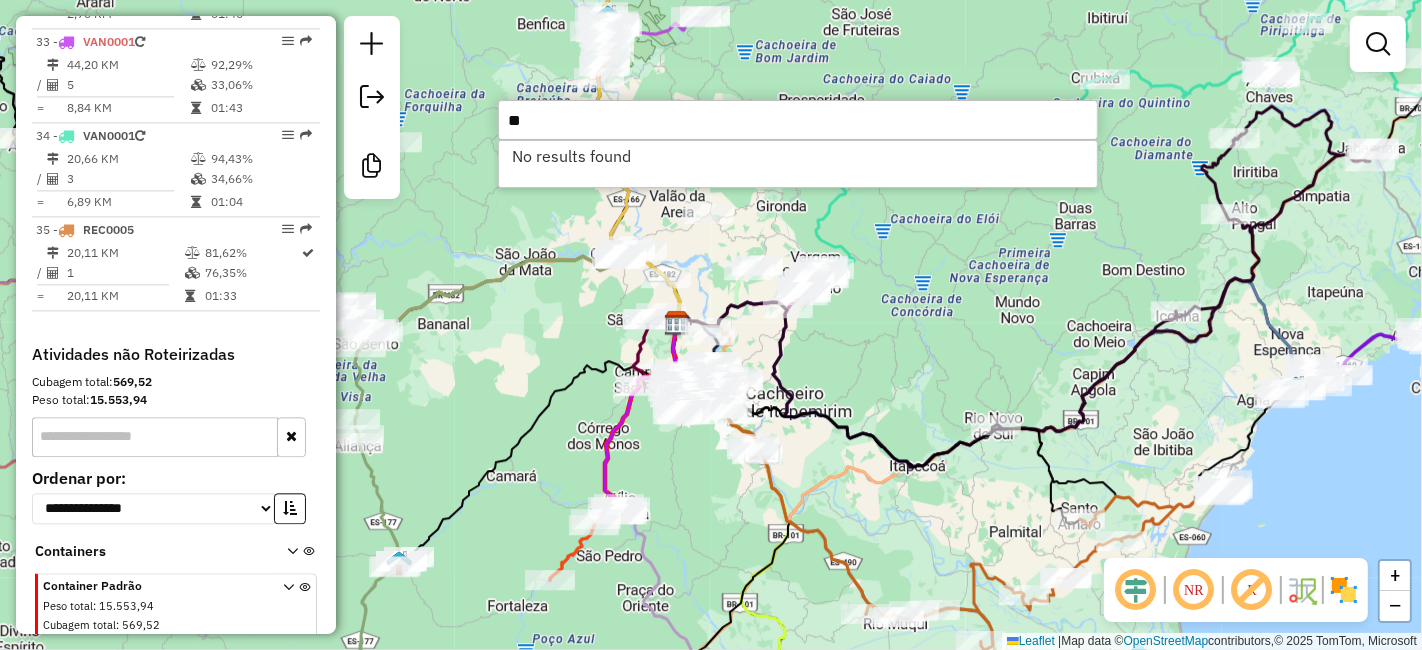 type on "*" 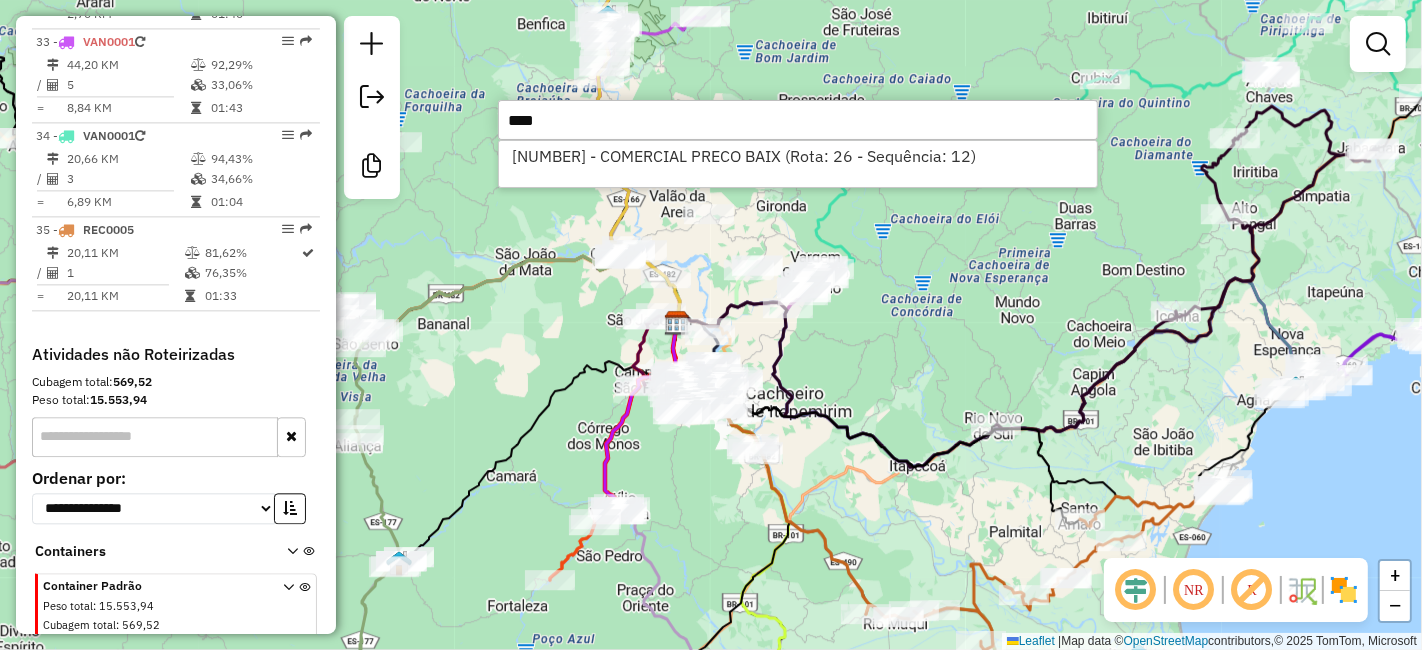 type on "*****" 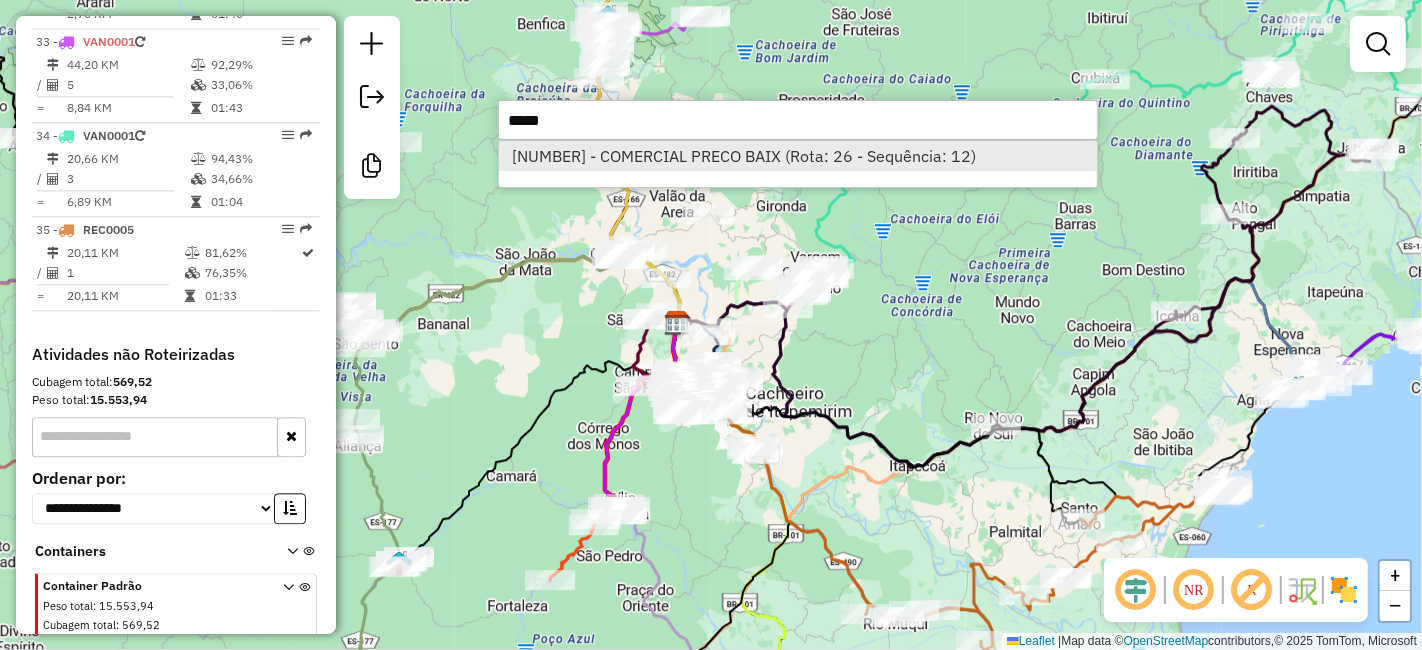 click on "[NUMBER] - COMERCIAL PRECO BAIX (Rota: 26 - Sequência: 12)" at bounding box center [798, 156] 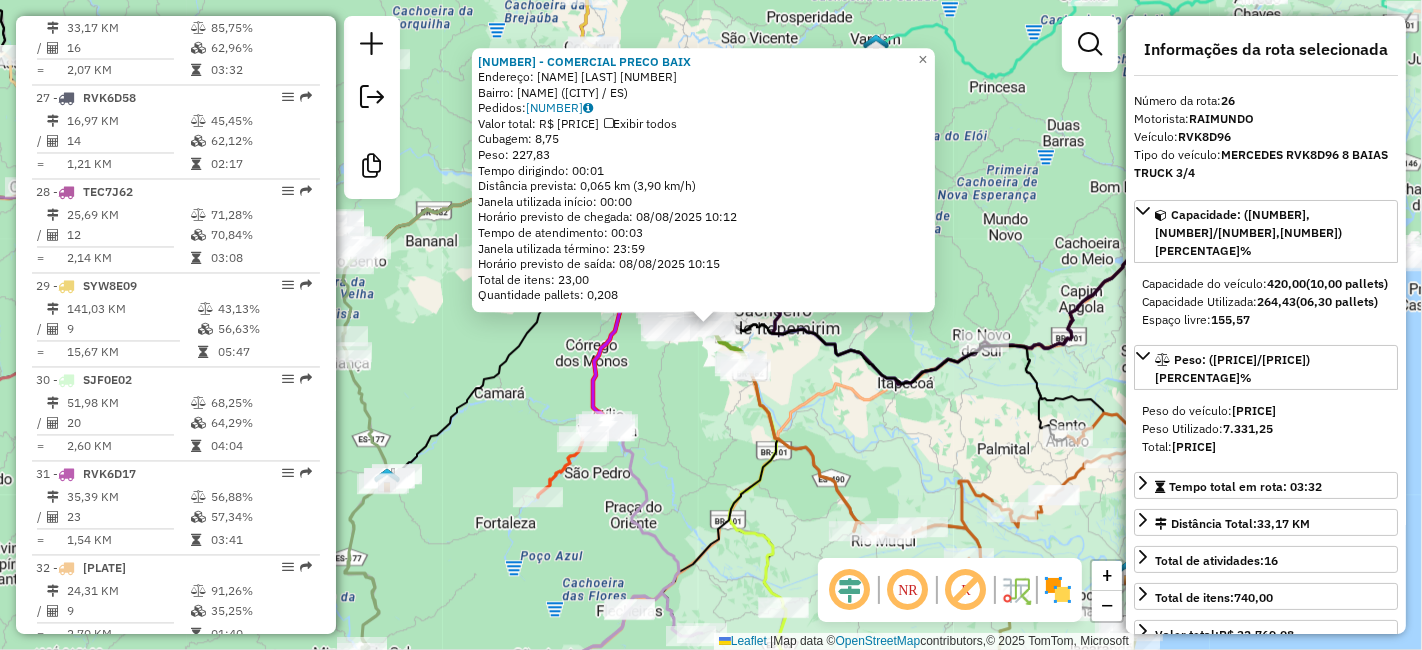 scroll, scrollTop: 3128, scrollLeft: 0, axis: vertical 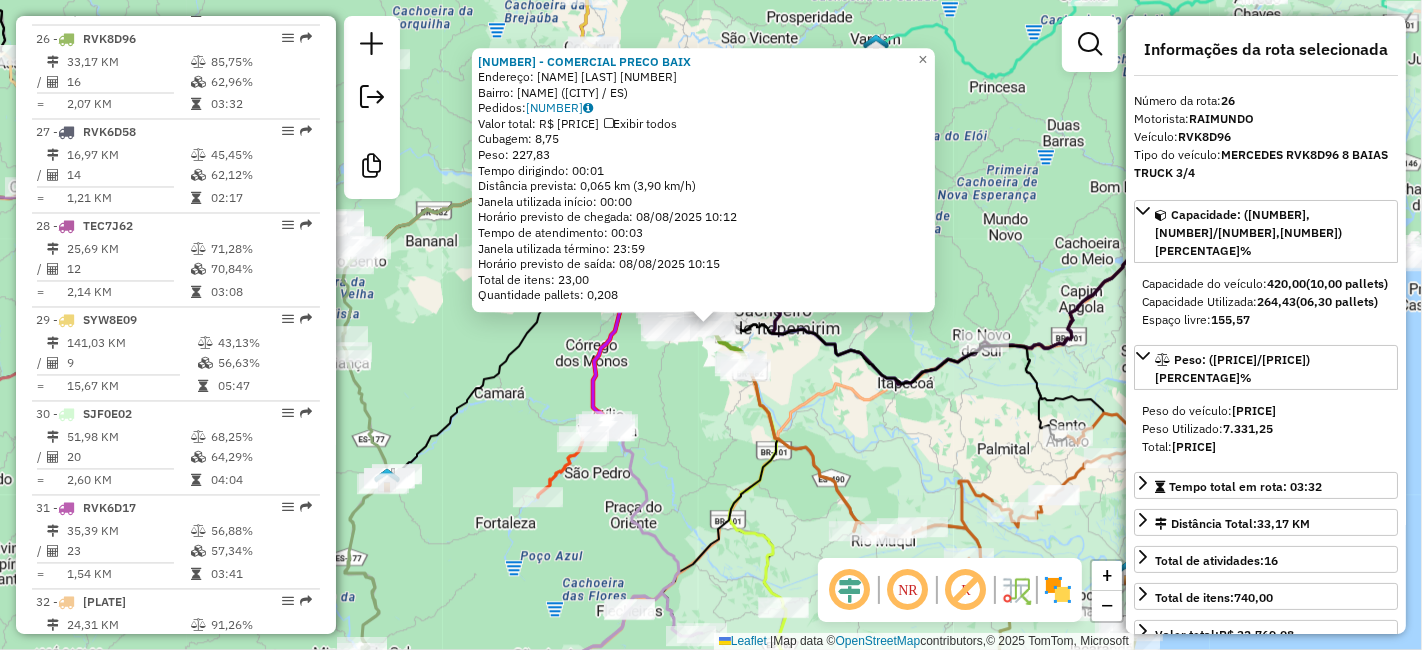 drag, startPoint x: 788, startPoint y: 397, endPoint x: 870, endPoint y: 307, distance: 121.75385 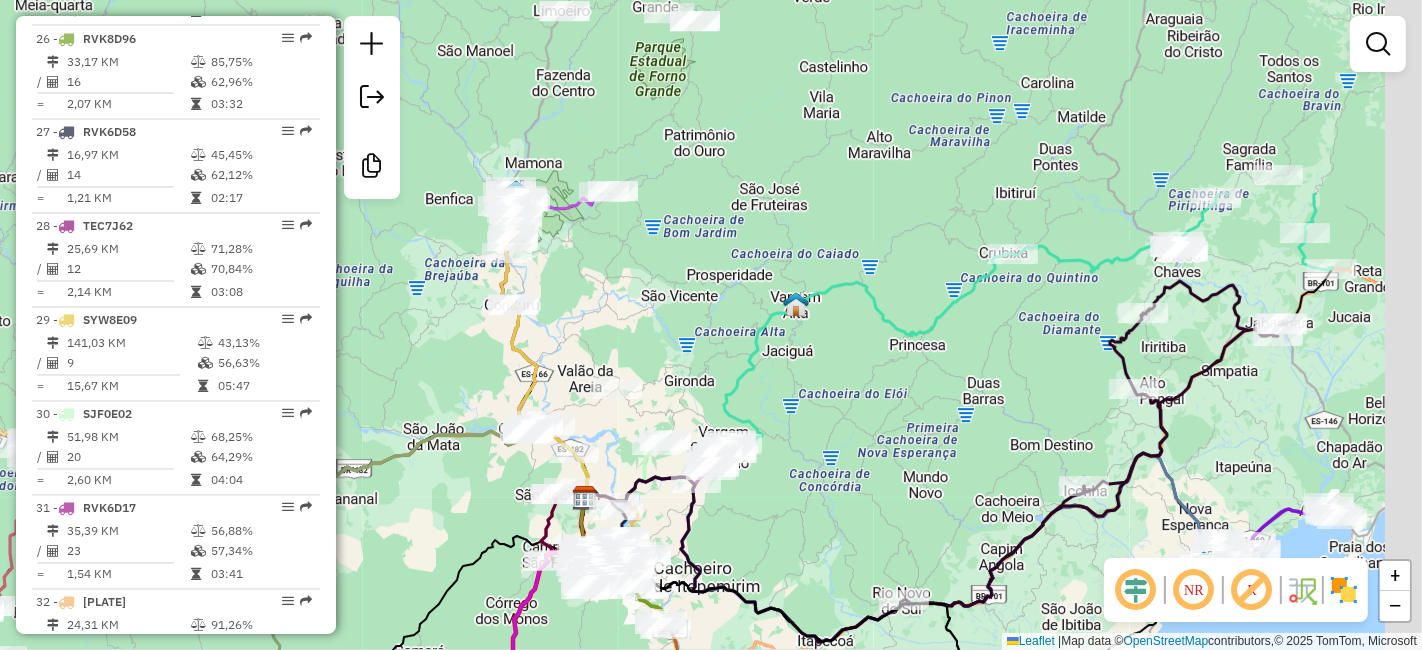 drag, startPoint x: 892, startPoint y: 430, endPoint x: 834, endPoint y: 605, distance: 184.36105 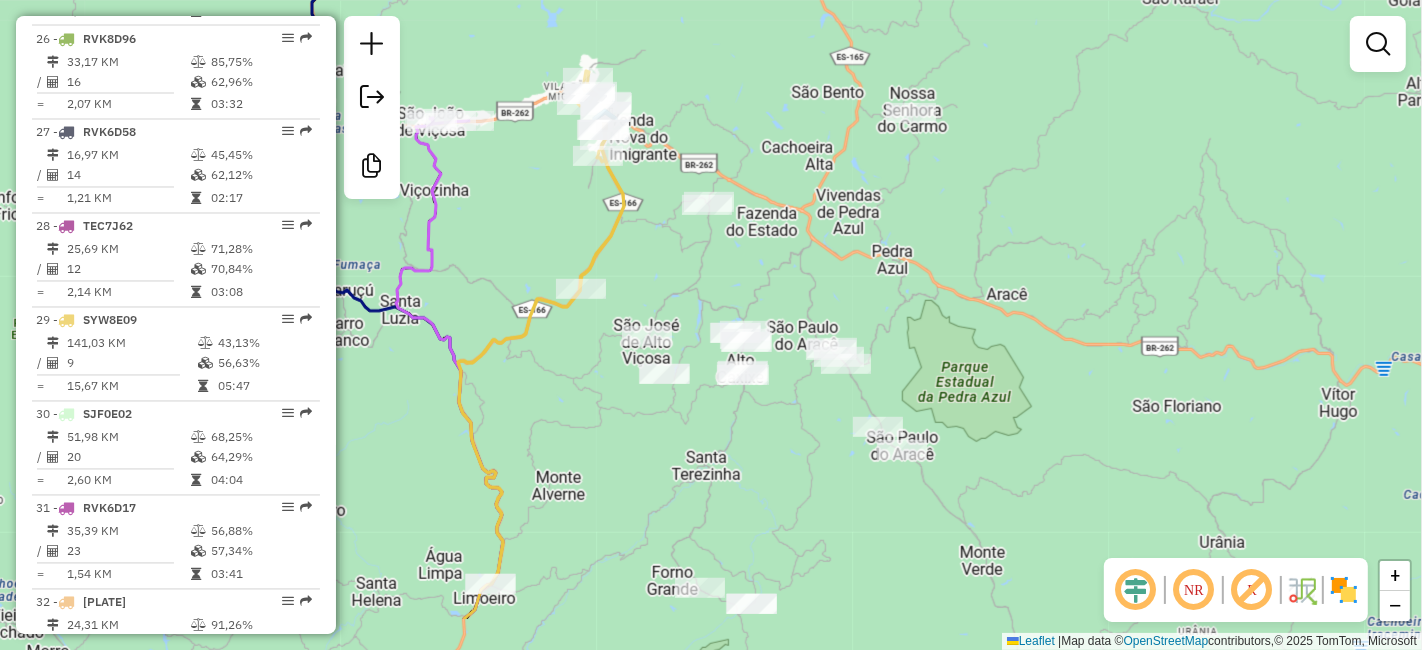 drag, startPoint x: 728, startPoint y: 538, endPoint x: 745, endPoint y: 442, distance: 97.49359 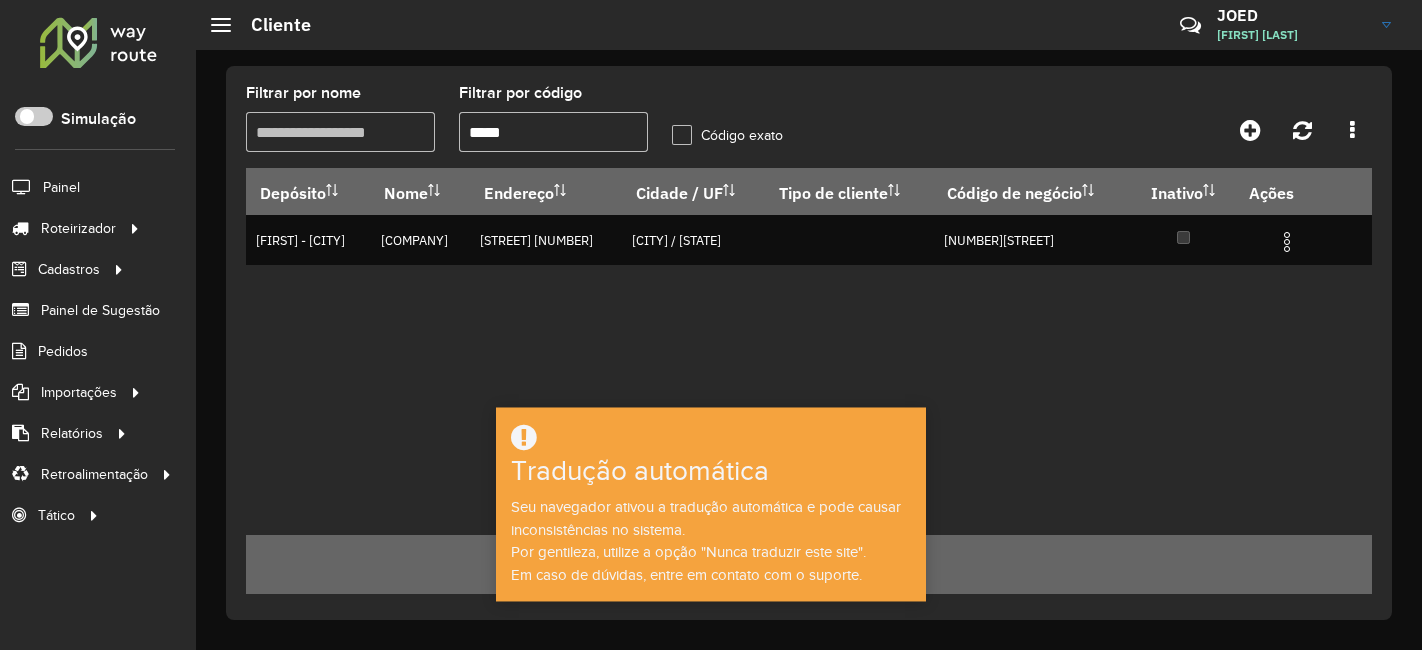 scroll, scrollTop: 0, scrollLeft: 0, axis: both 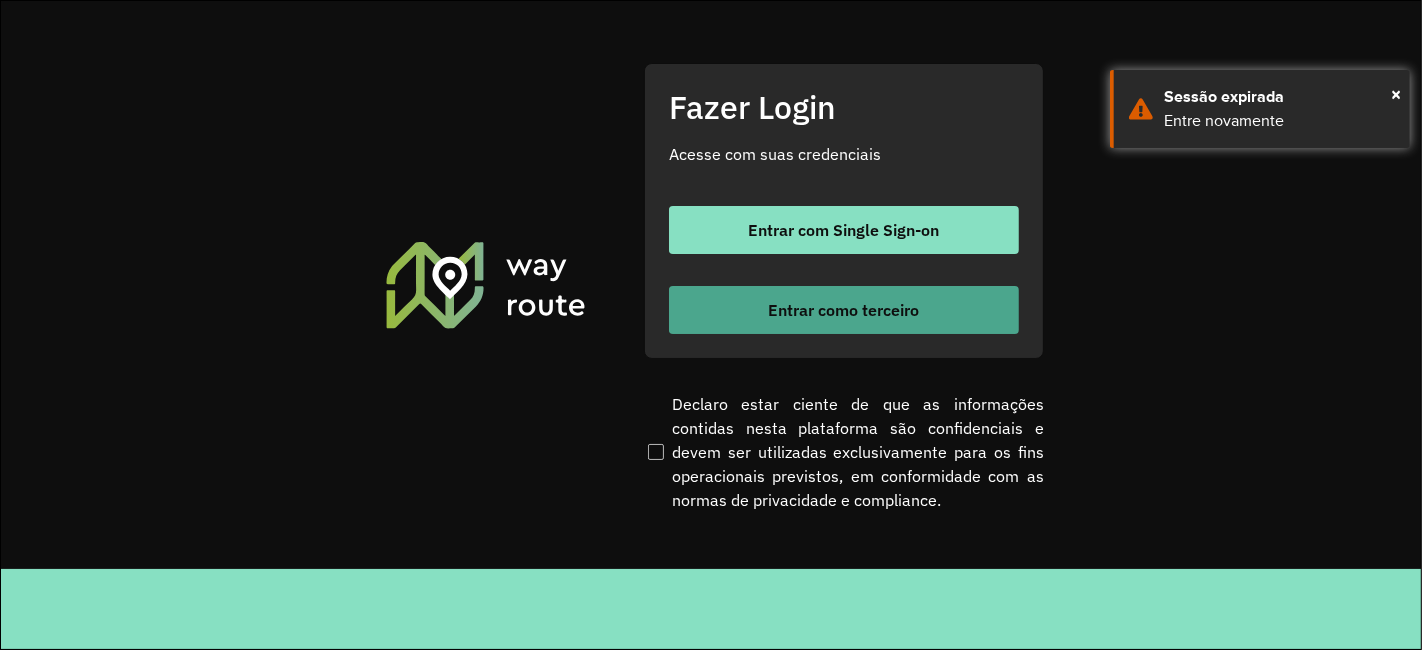 click on "Entrar como terceiro" at bounding box center [844, 310] 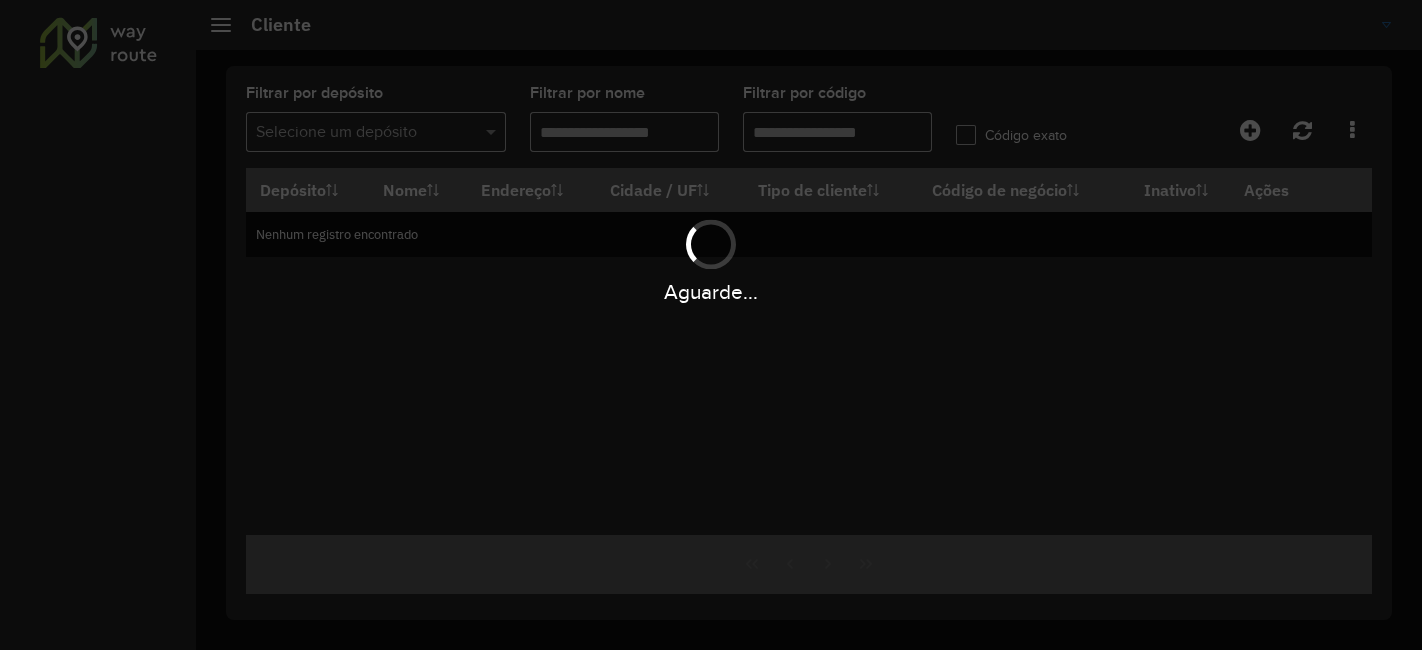 scroll, scrollTop: 0, scrollLeft: 0, axis: both 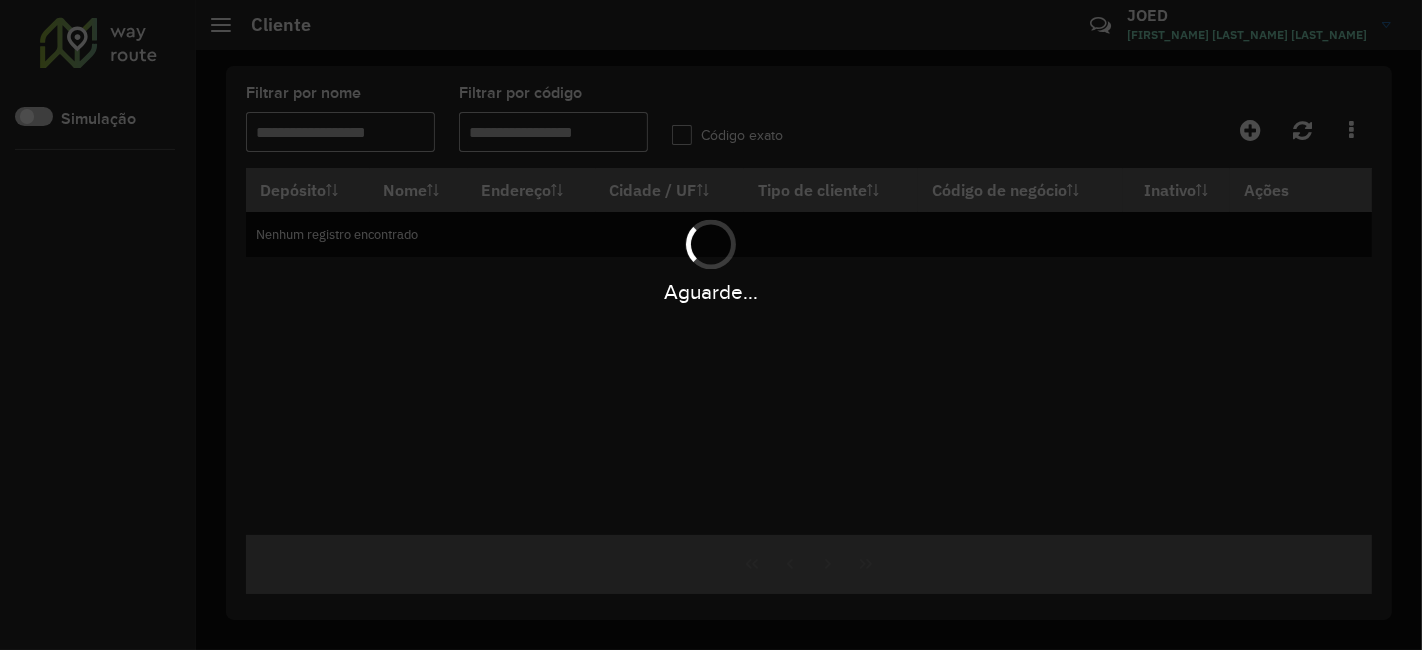 type on "*****" 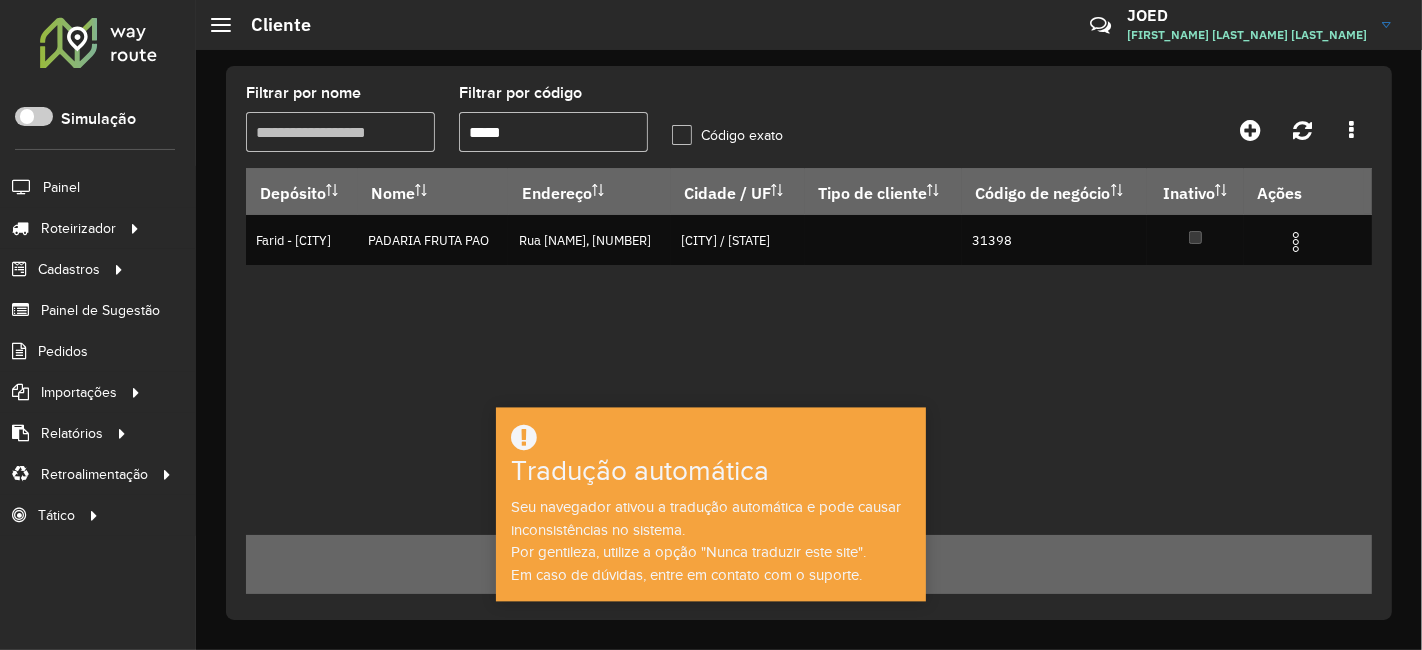 click on "*****" at bounding box center [553, 132] 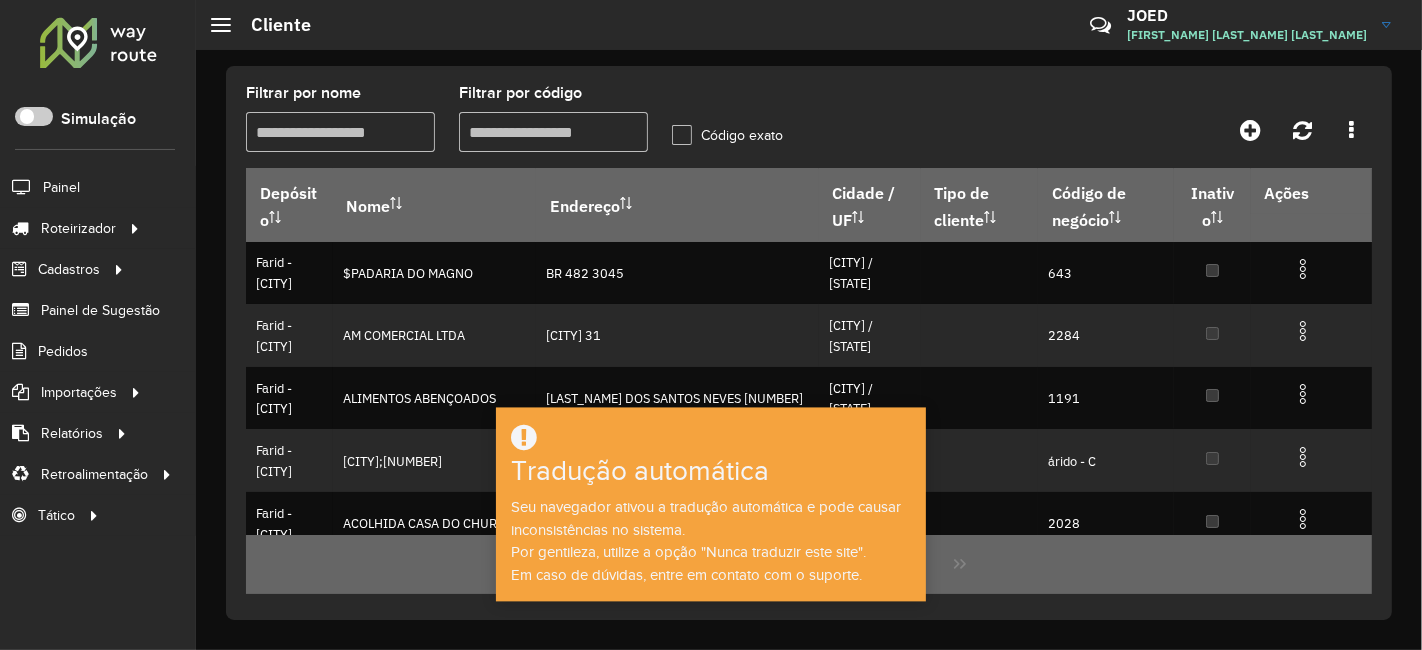 click on "Filtrar por código" at bounding box center (553, 132) 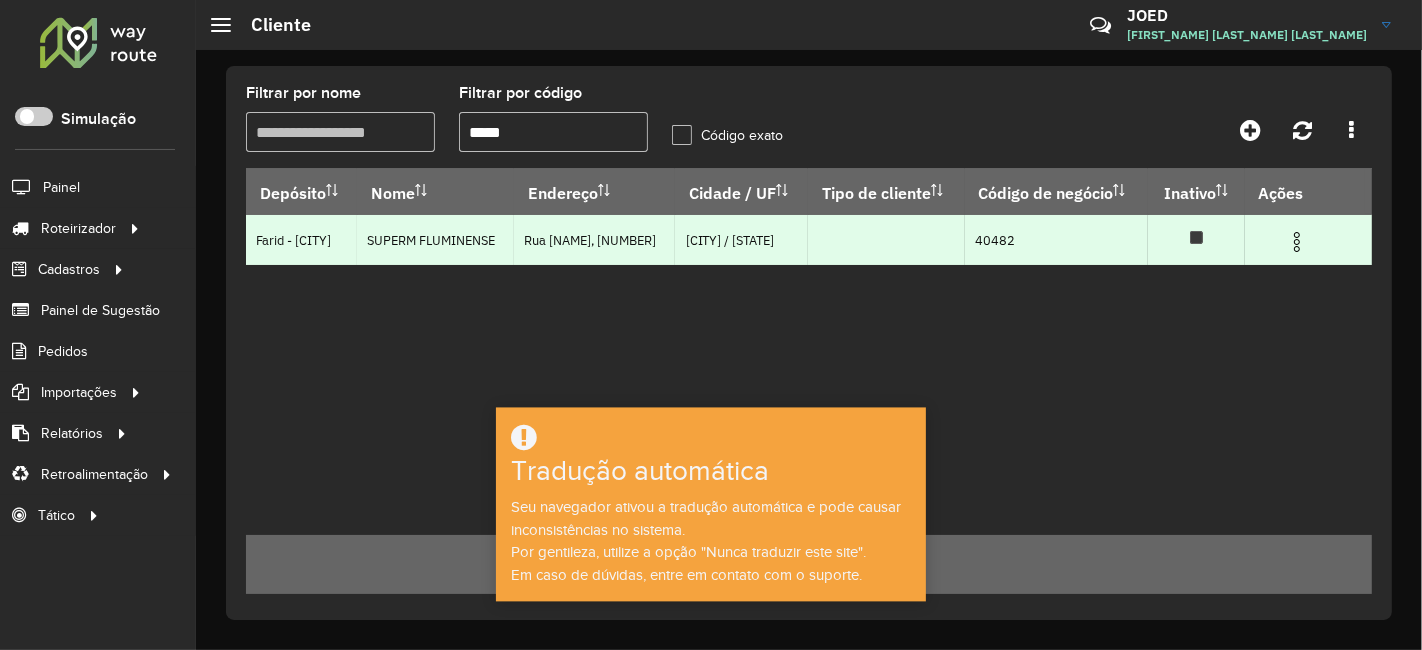 type on "*****" 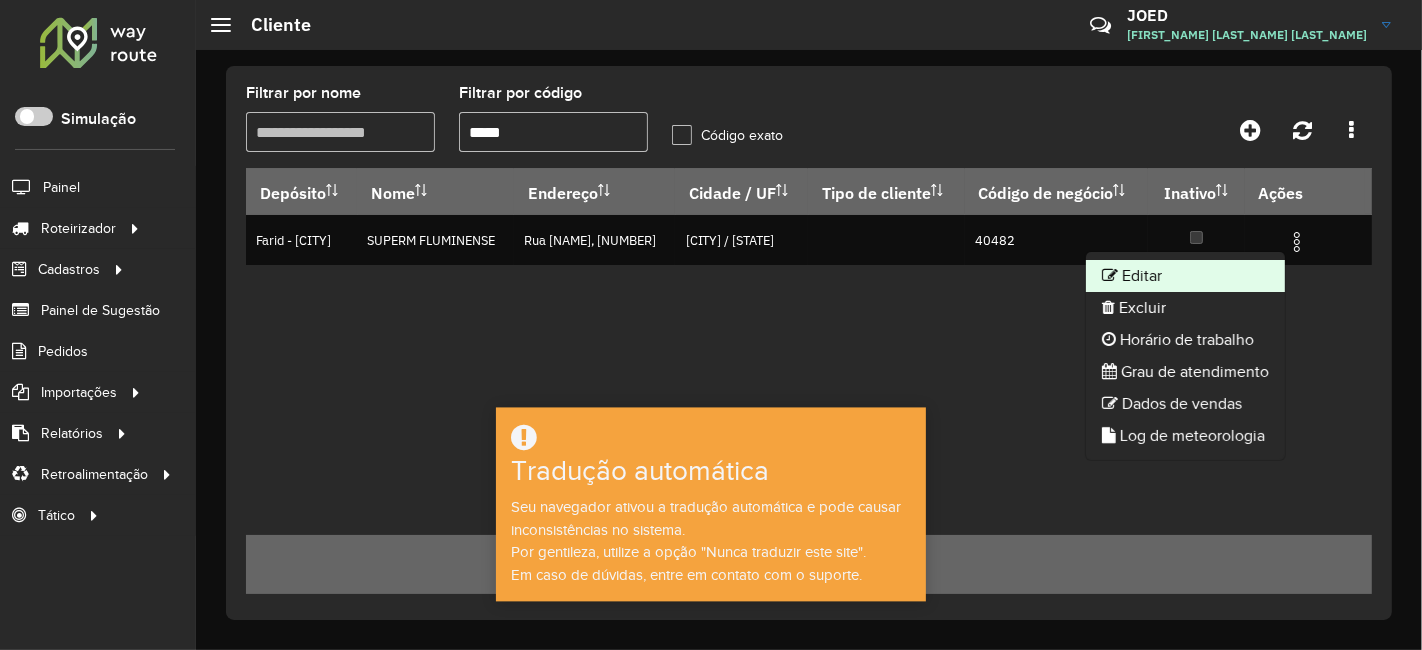 click on "Editar" 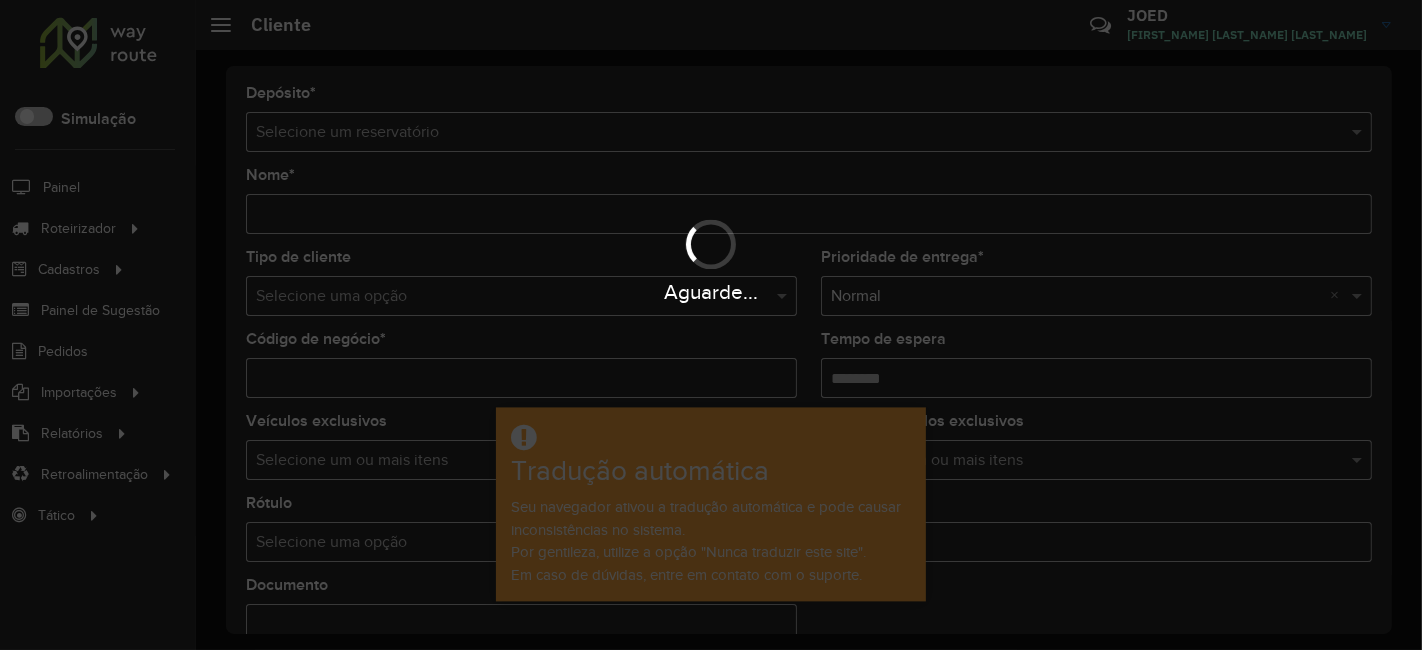 type on "**********" 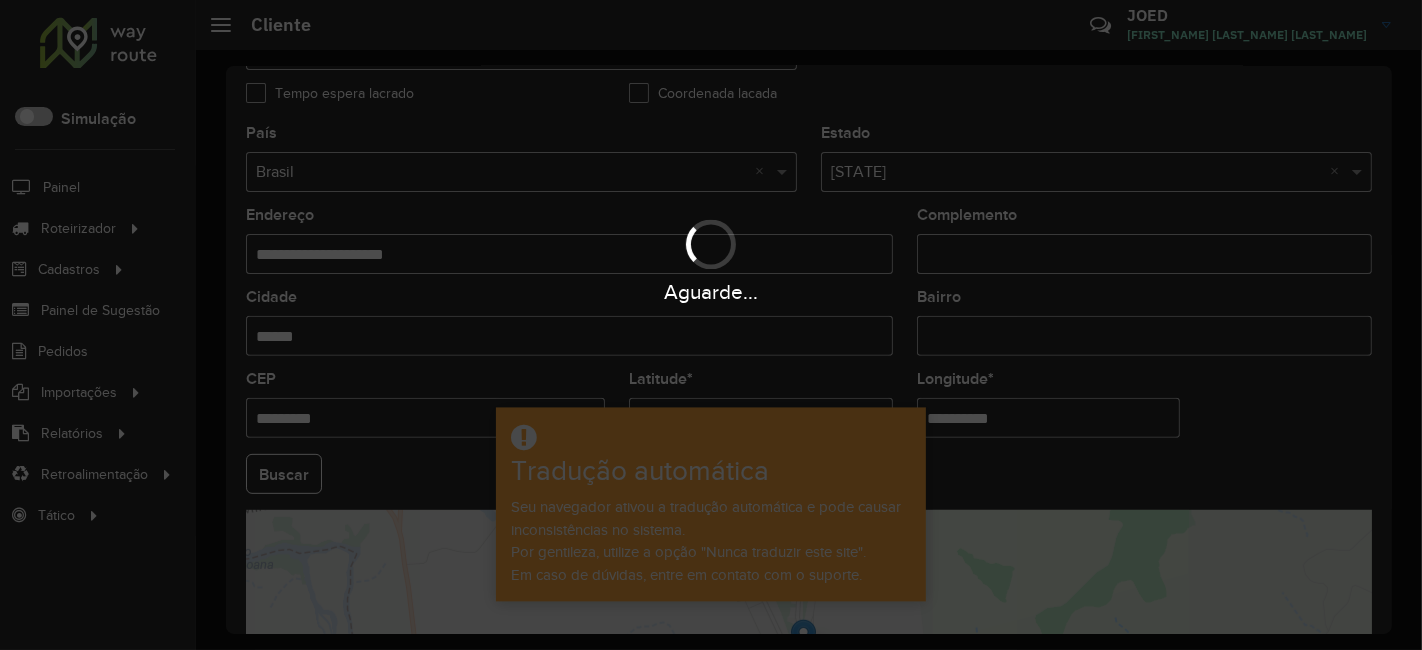scroll, scrollTop: 837, scrollLeft: 0, axis: vertical 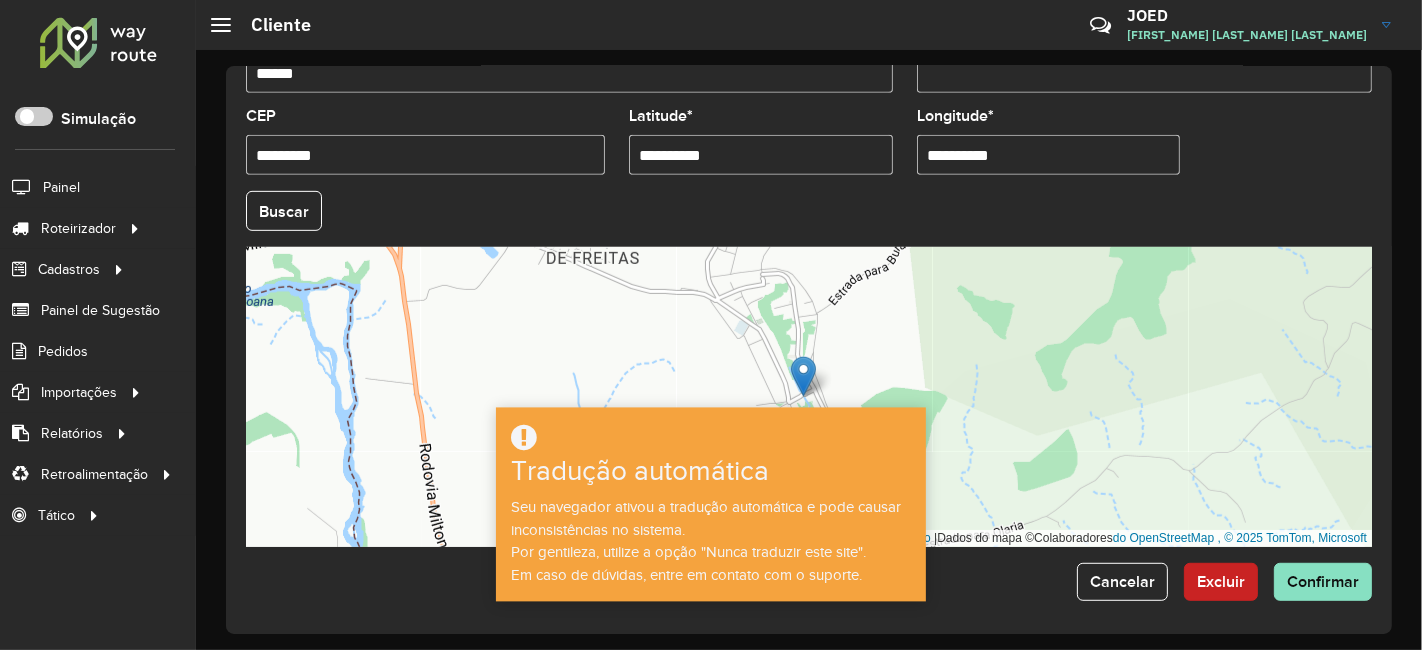 click on "**********" at bounding box center [761, 155] 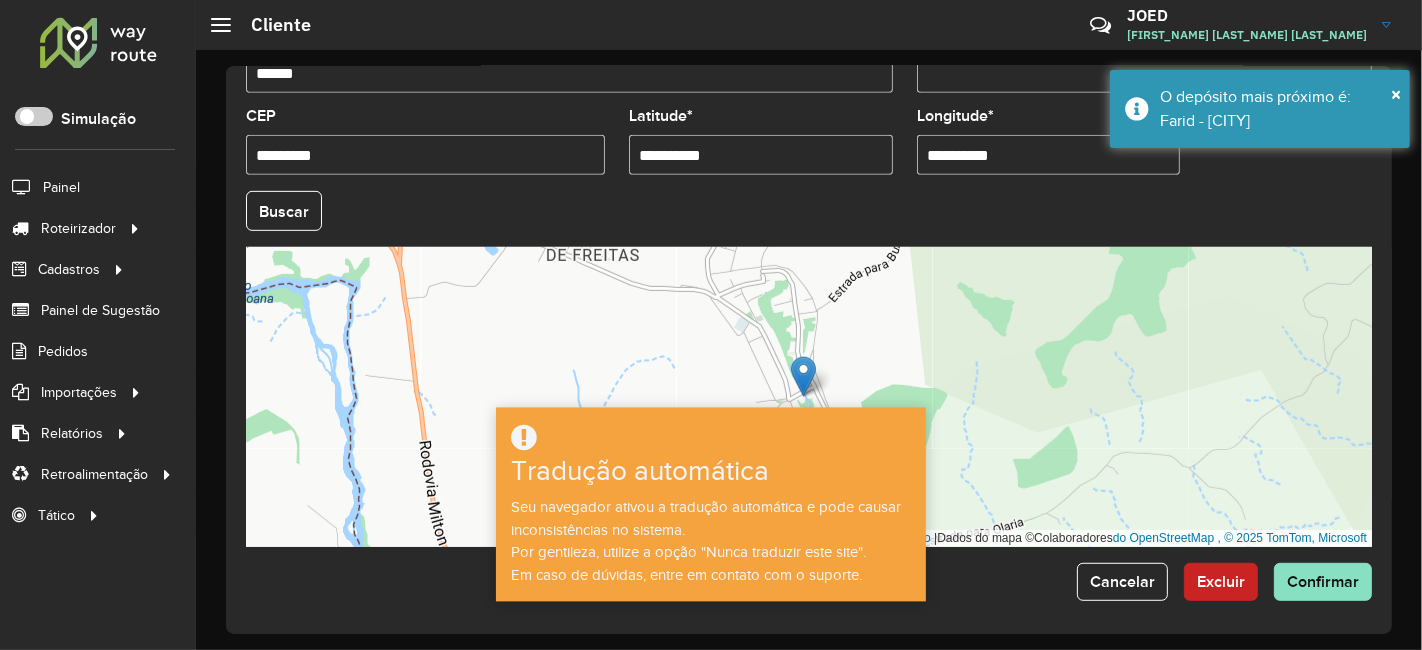 click on "**********" at bounding box center [1049, 155] 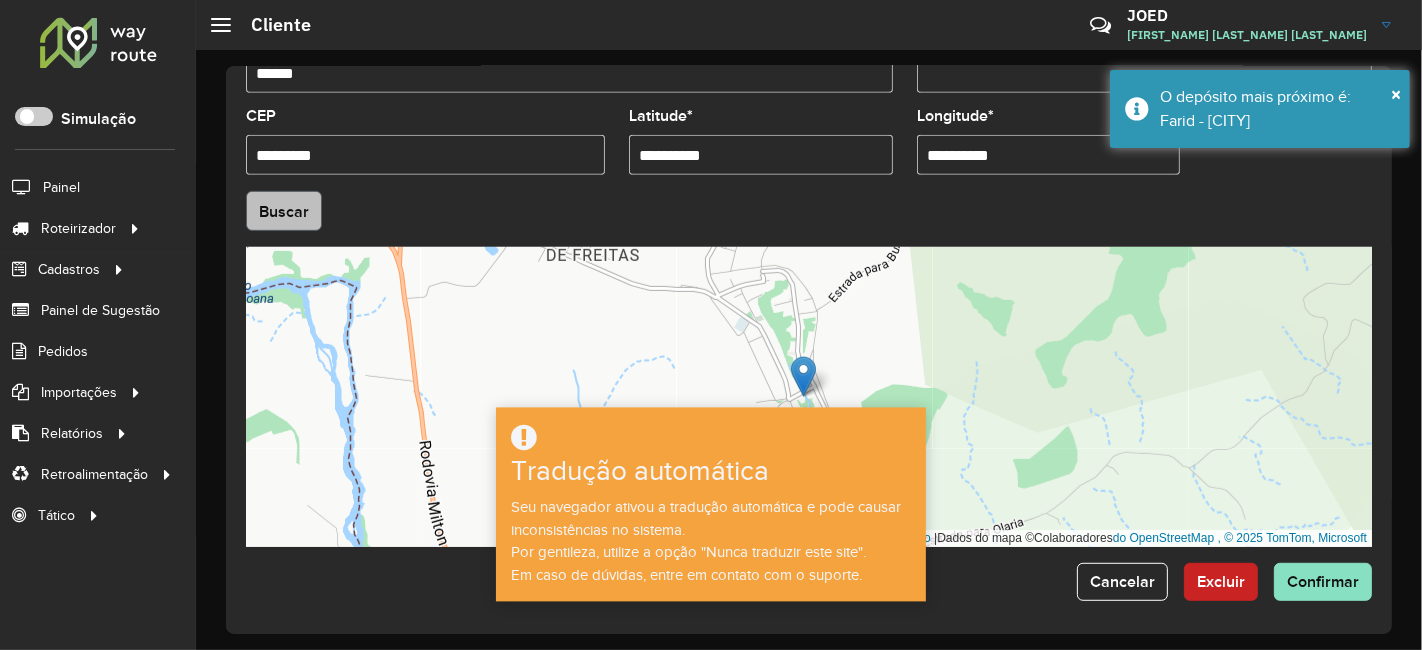 type on "**********" 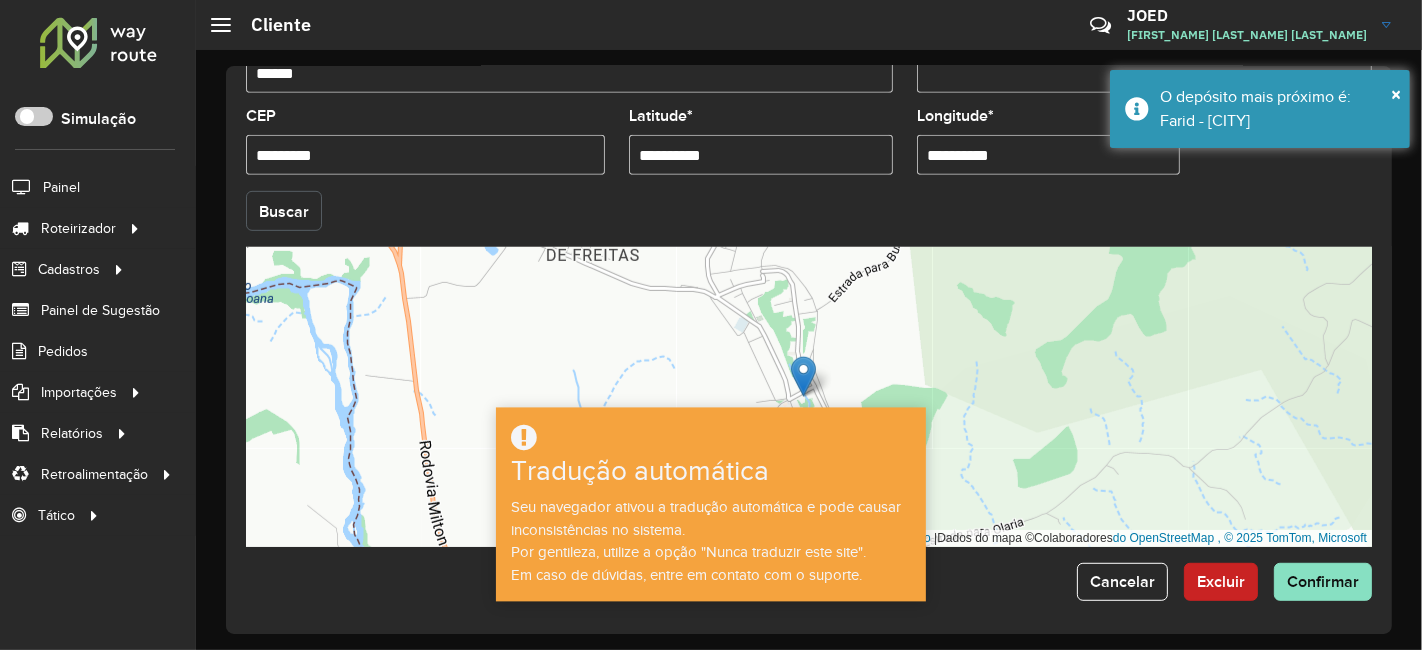 click on "Aguarde... Pop-up bloqueado! Seu navegador bloqueou automaticamente a abertura de uma nova janela.  Acesse as configurações e adicione o endereço do sistema à lista de permissões. Fechar Roteirizador AmbevTech Simulação Painel Roteirizador Entregas Vendas Cadastros Ponto de verificação Classificações de venda Cliente Consulta de setores Depósito Disponibilidade de veículos Fator tipo de produto Planejador Gabarito Grupo de rotas exclusiva Grupo de setores Integração de layout Modelo Parada Pedágio Perfil do Vendedor Ponto de apoio FAD Produto Restrição de Atendimento Planner Rodízio de placa Rota exclusiva FAD Rótulo Setor Planejador de Setor Tipo de cliente Tipo de veículo Tipo de veículo RN Transportadora Vendedor Veículo Painel de Sugestão Pedidos Importações Classificação e volume de venda Clientes Fator tipo produto Planejador Gabarito Grau de atendimento Janela de atendimento Localização Pedidos Restrição de Atendimento Planner Vendedor Setor" at bounding box center (711, 325) 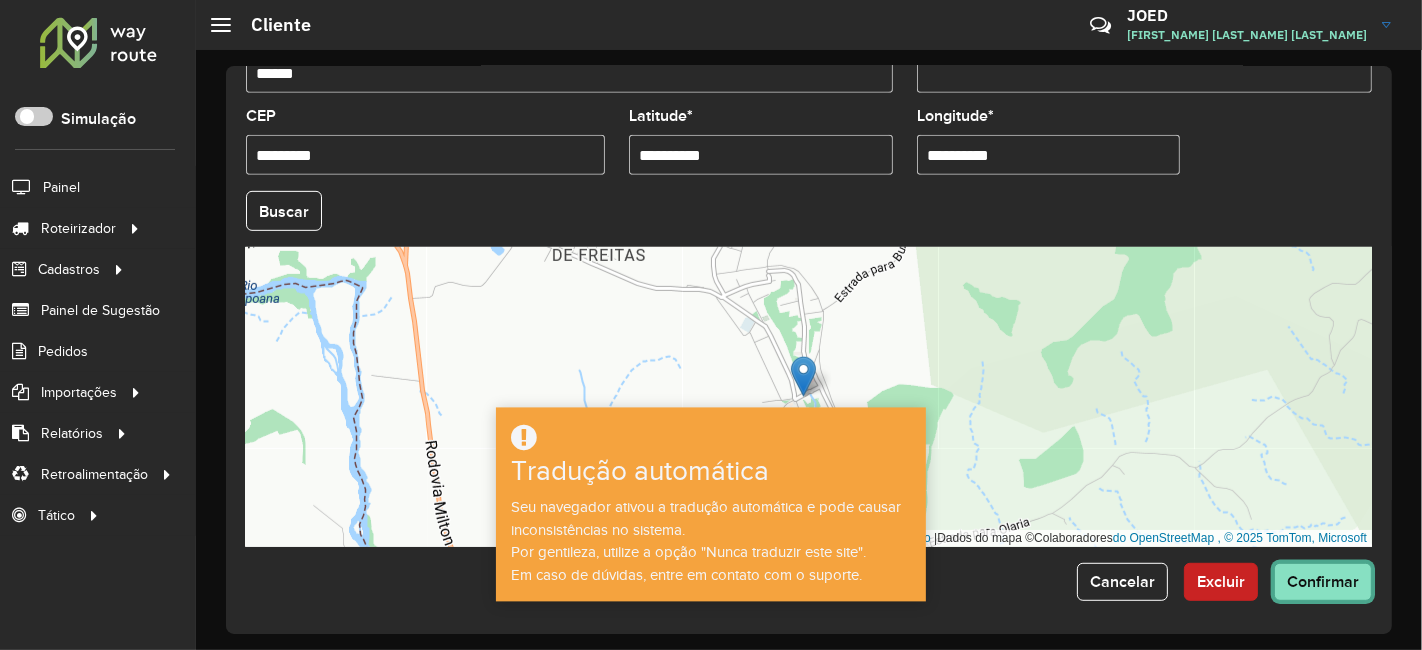click on "Confirmar" 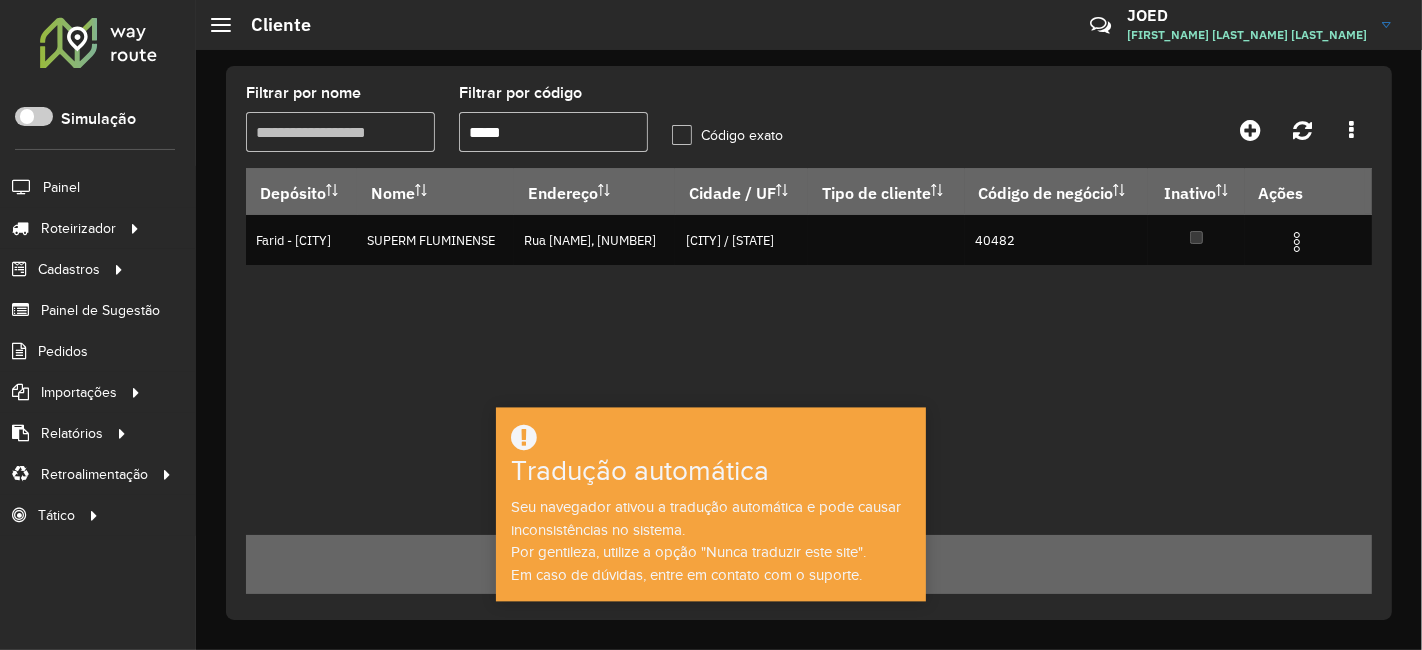 click on "*****" at bounding box center (553, 132) 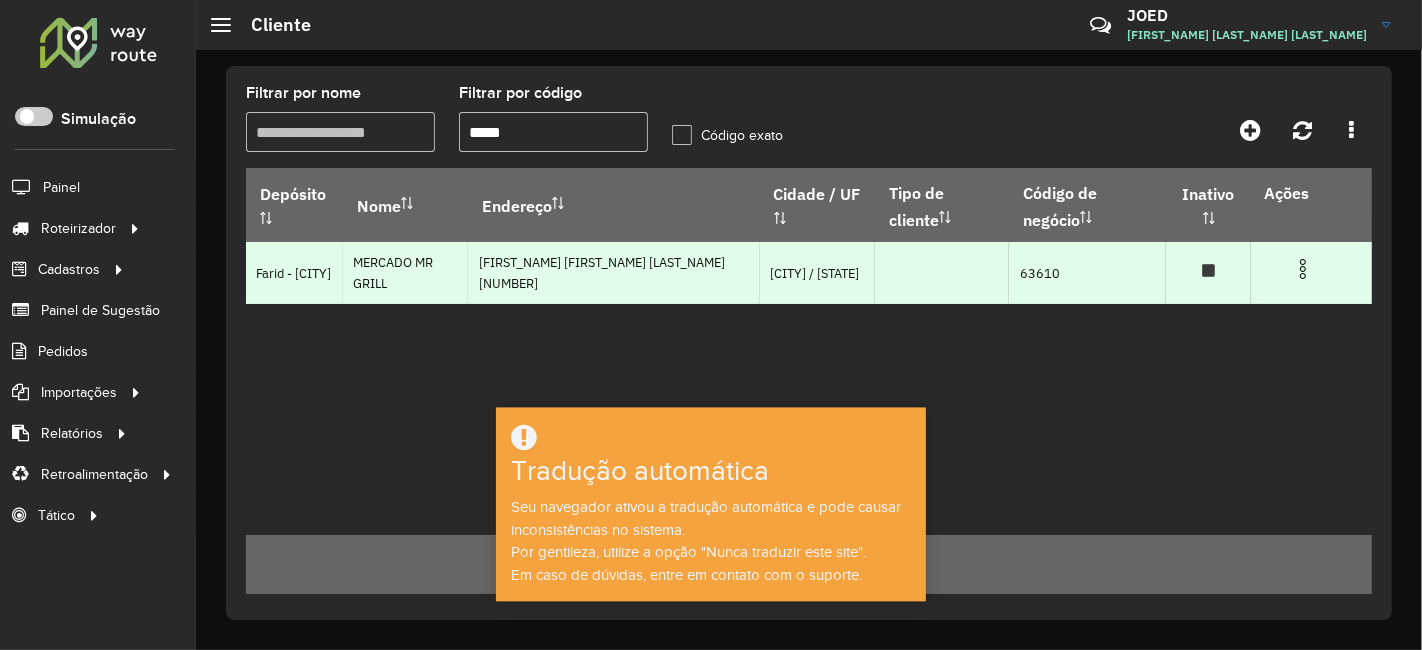 type on "*****" 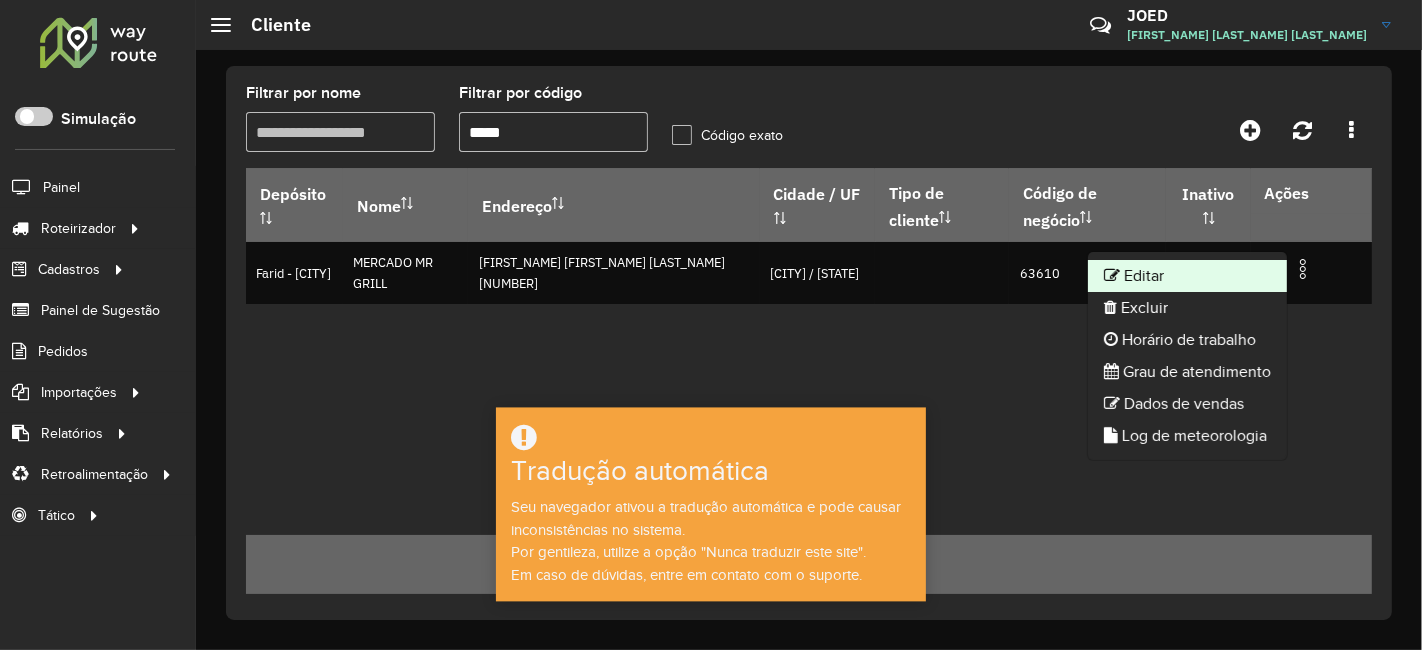 click on "Editar" 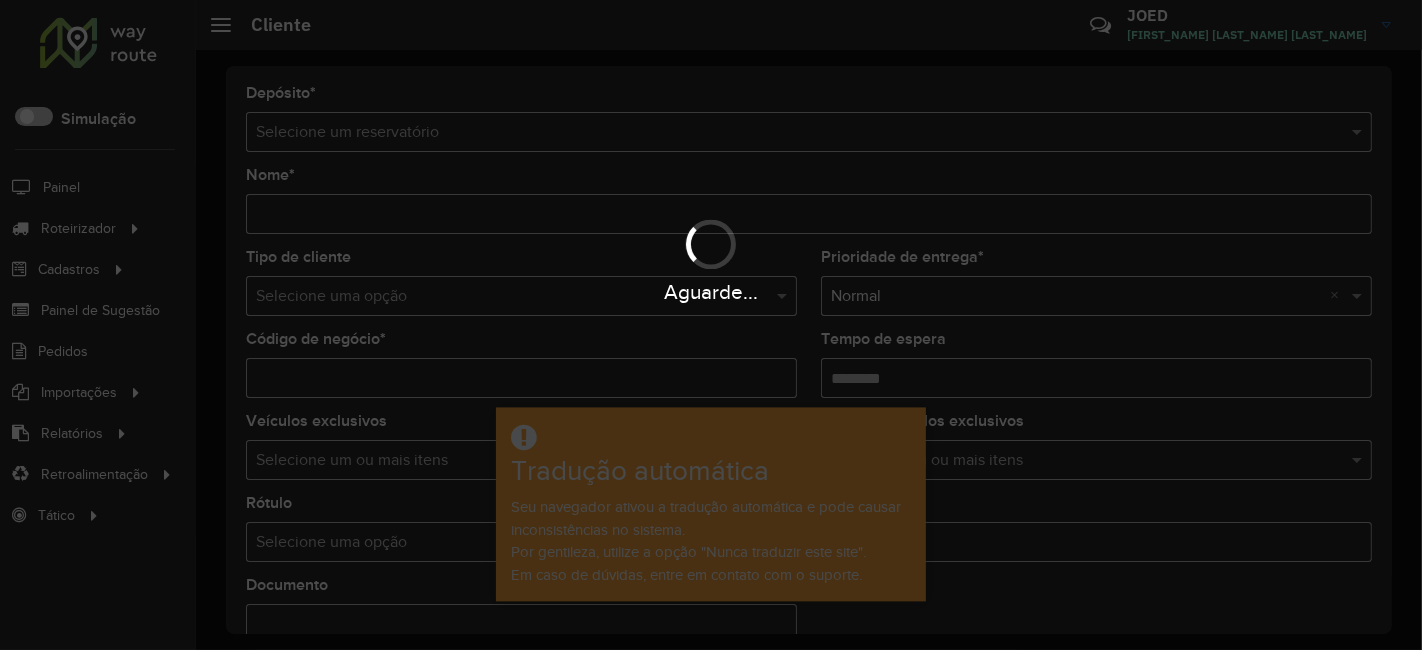 type on "**********" 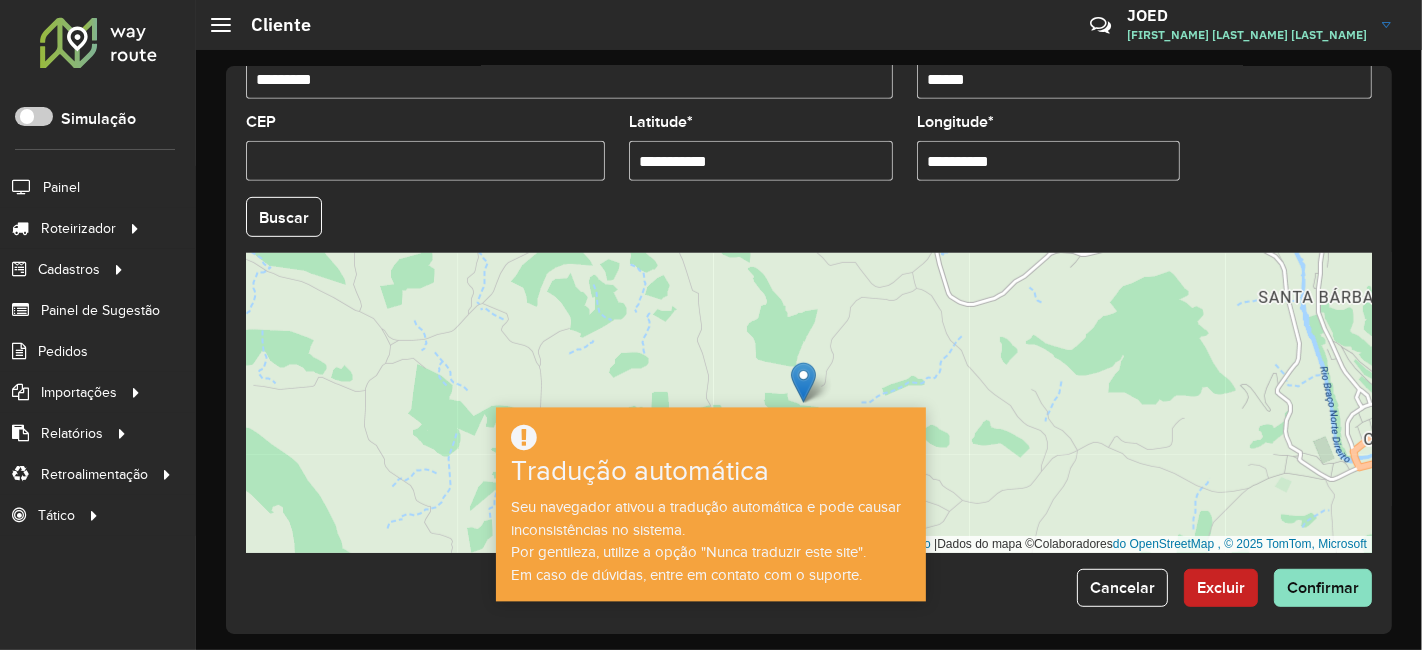 scroll, scrollTop: 837, scrollLeft: 0, axis: vertical 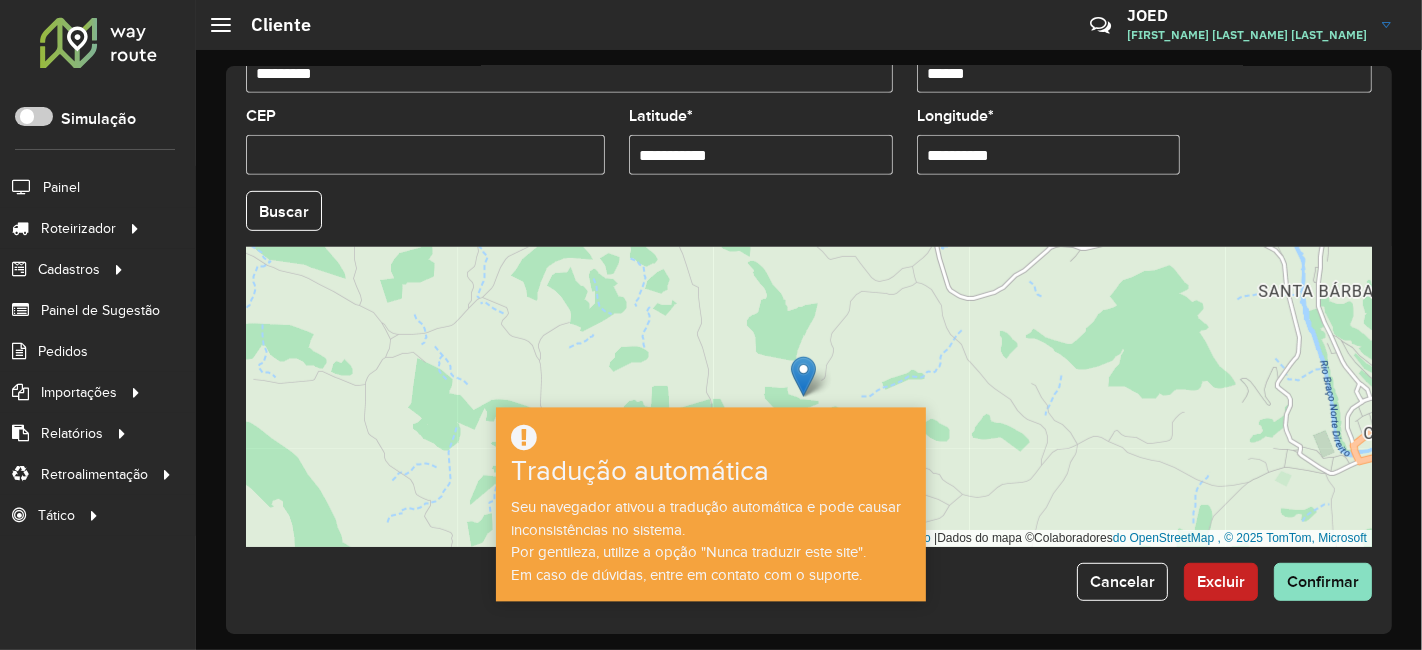 click on "**********" at bounding box center (761, 155) 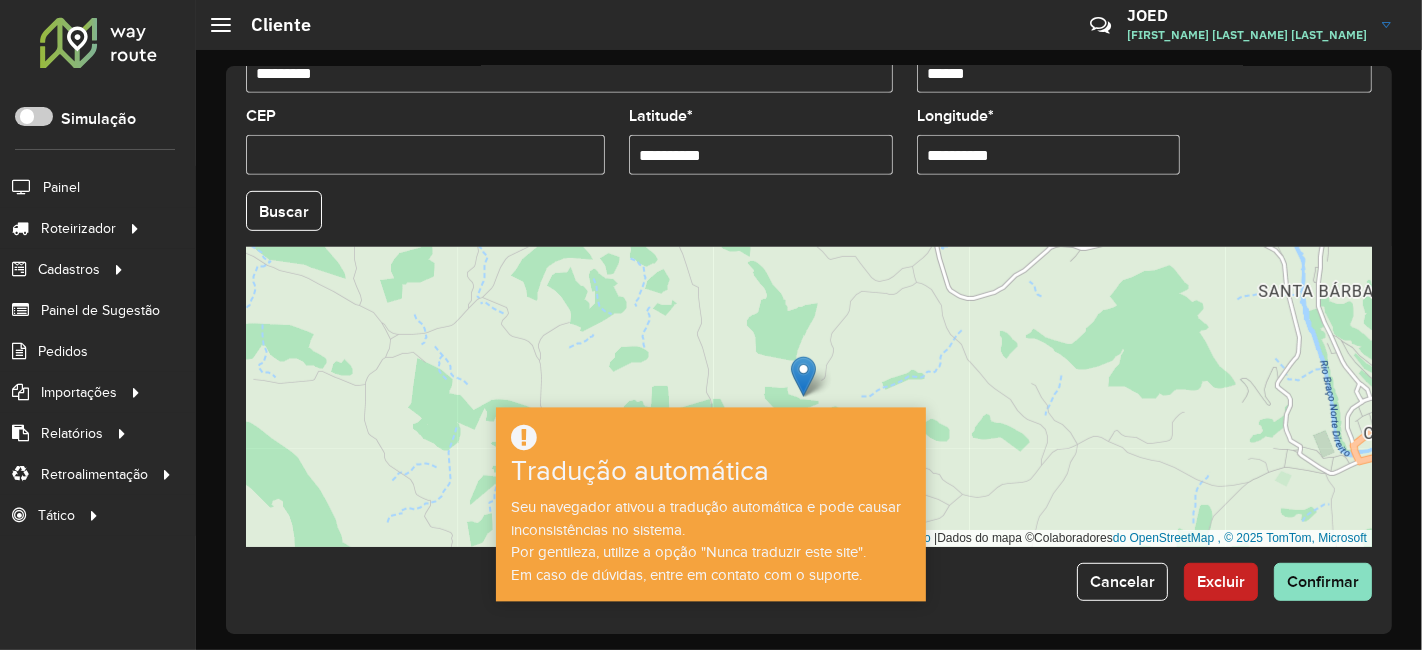 type on "**********" 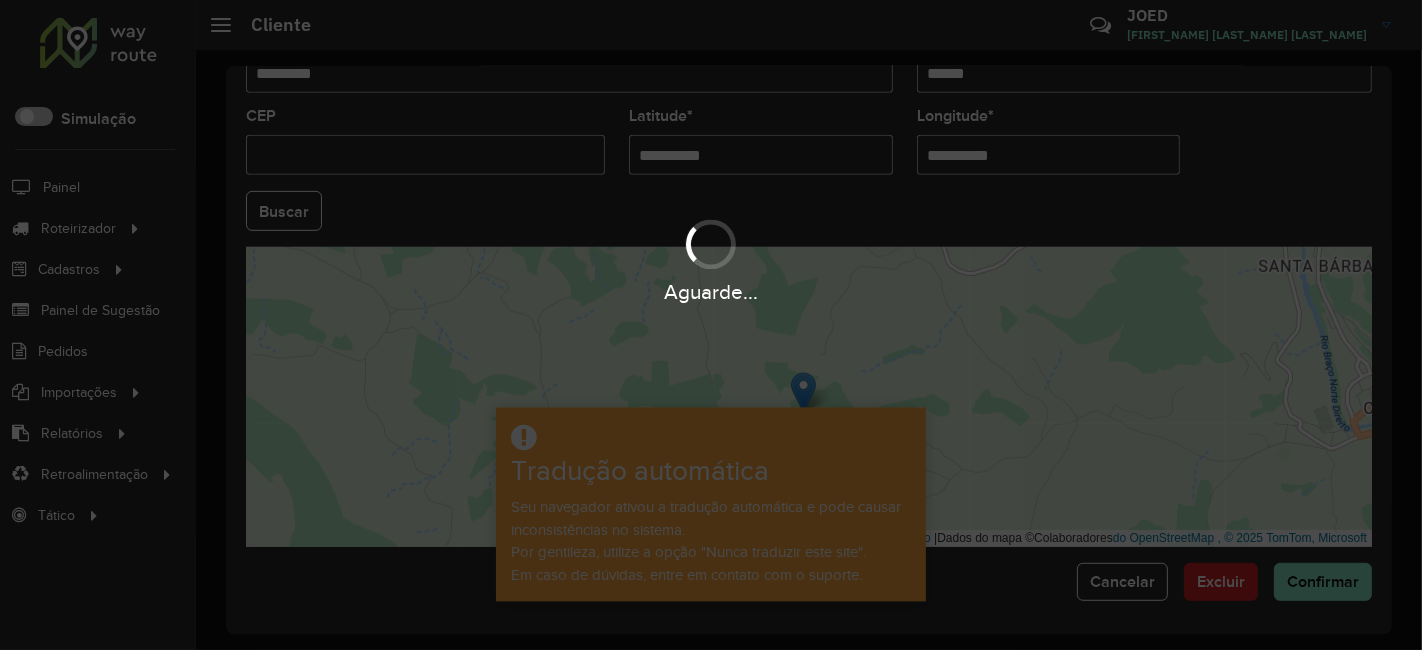 click on "Aguarde..." at bounding box center (711, 325) 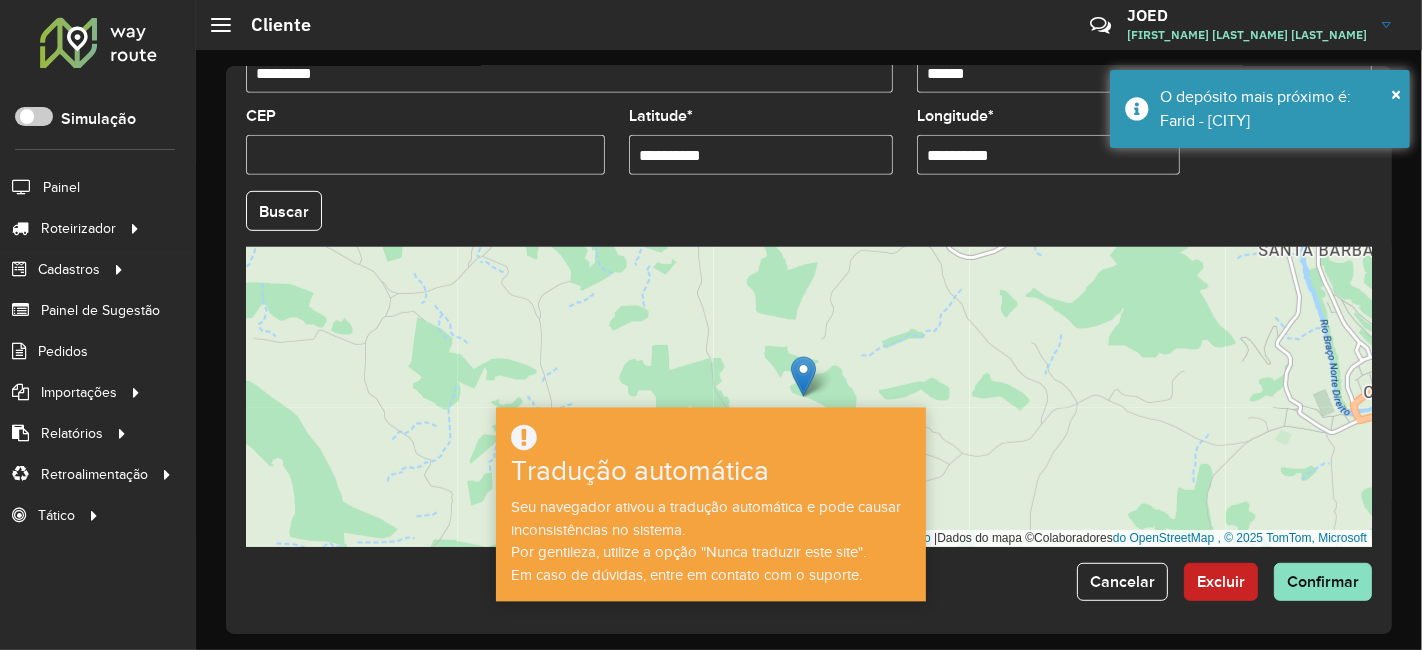 click on "**********" at bounding box center (1049, 155) 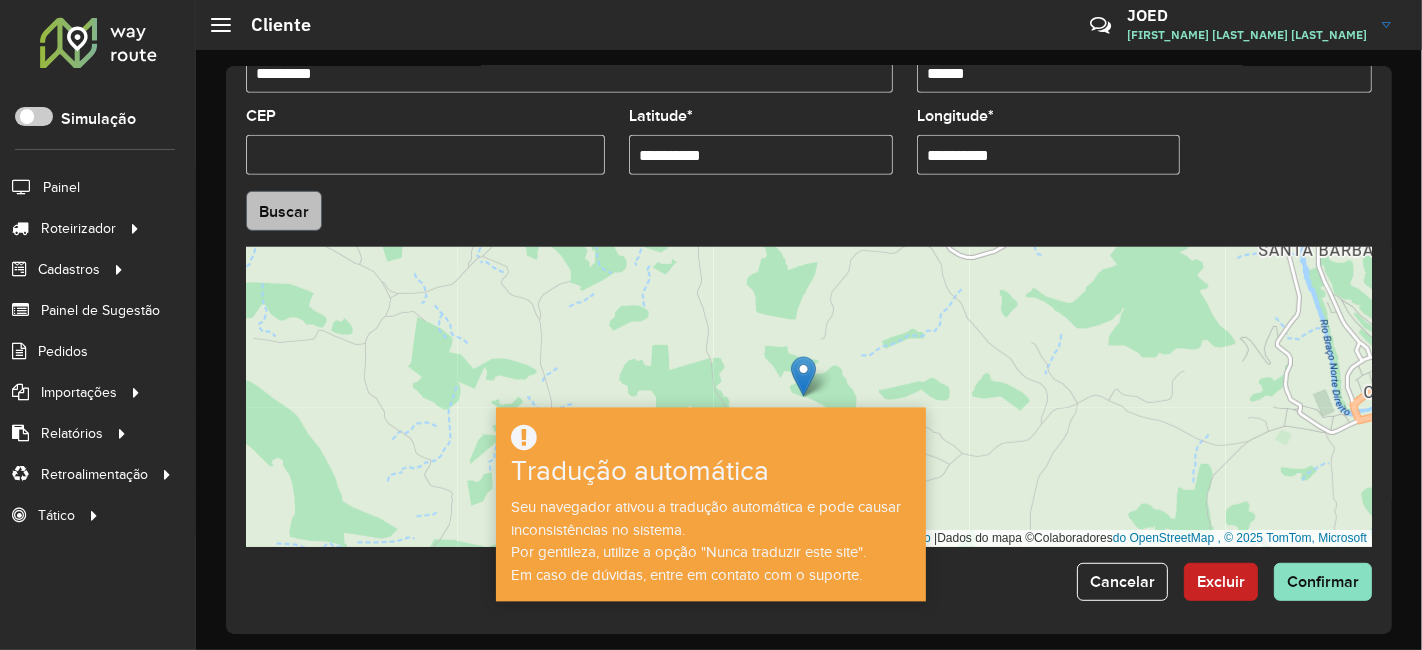 type on "**********" 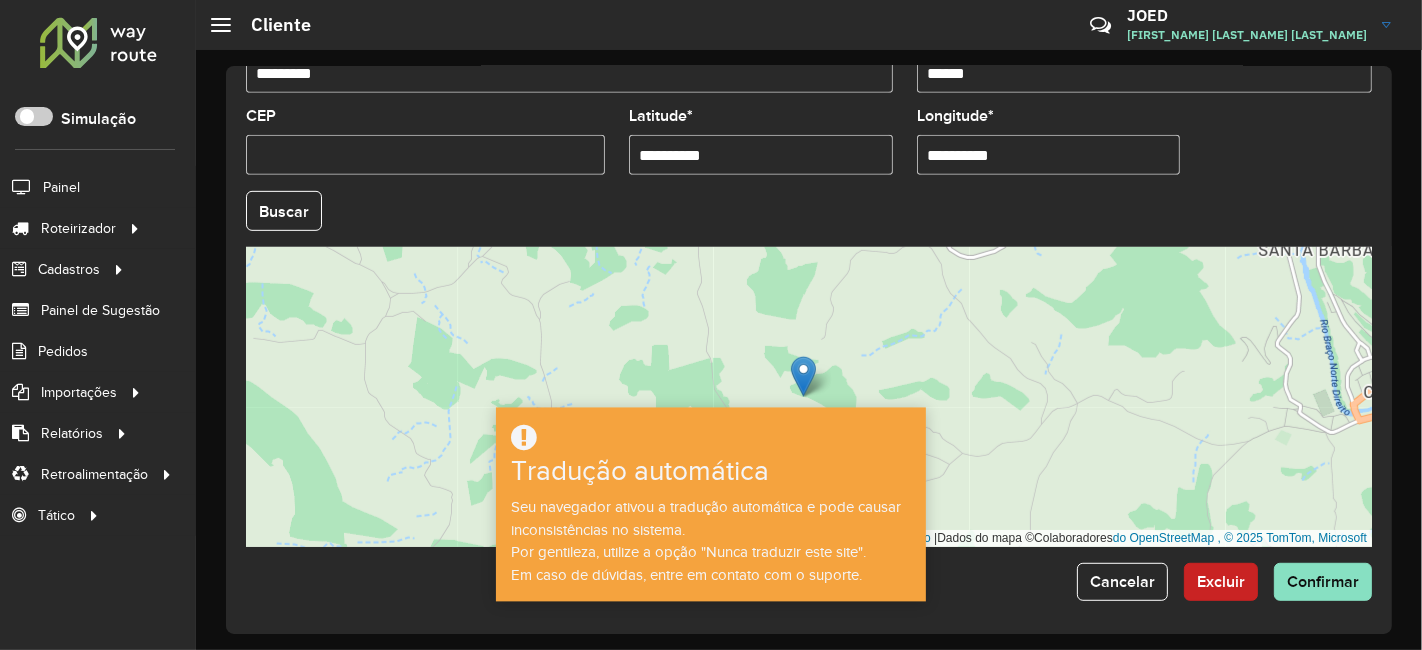 click on "Aguarde... Pop-up bloqueado! Seu navegador bloqueou automaticamente a abertura de uma nova janela.  Acesse as configurações e adicione o endereço do sistema à lista de permissões. Fechar Roteirizador AmbevTech Simulação Painel Roteirizador Entregas Vendas Cadastros Ponto de verificação Classificações de venda Cliente Consulta de setores Depósito Disponibilidade de veículos Fator tipo de produto Planejador Gabarito Grupo Rota Fator Tipo Produto Grupo de rotas exclusiva Grupo de setores Integração de layout Modelo Parada Pedágio Perfil do Vendedor Ponto de apoio FAD Produto Restrição de Atendimento Planner Rodízio de placa Rota exclusiva FAD Rótulo Setor Planejador de Setor Tipo de cliente Tipo de veículo Tipo de veículo RN Transportadora Vendedor Veículo Painel de Sugestão Pedidos Importações Classificação e volume de venda Clientes Fator tipo produto Planejador Gabarito Grau de atendimento Janela de atendimento Localização Pedidos Restrição de Atendimento Planner Vendedor Setor" at bounding box center (711, 325) 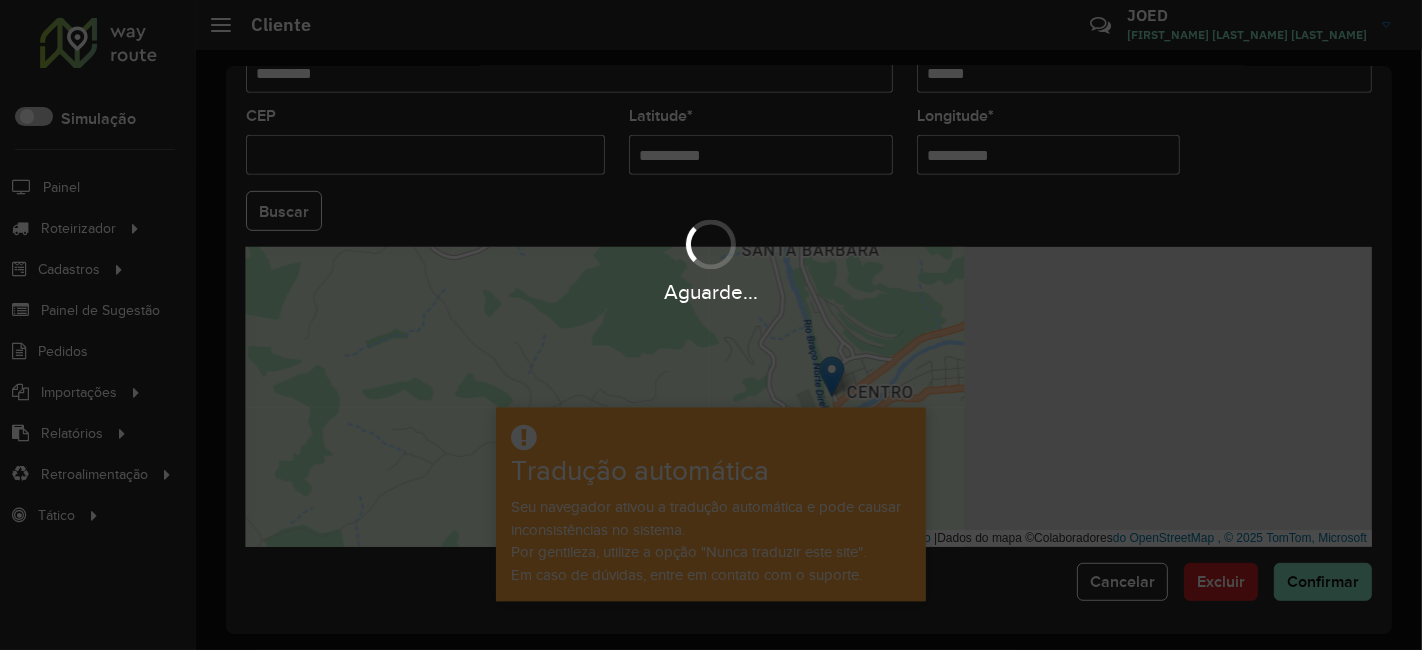 click on "Aguarde..." at bounding box center (711, 325) 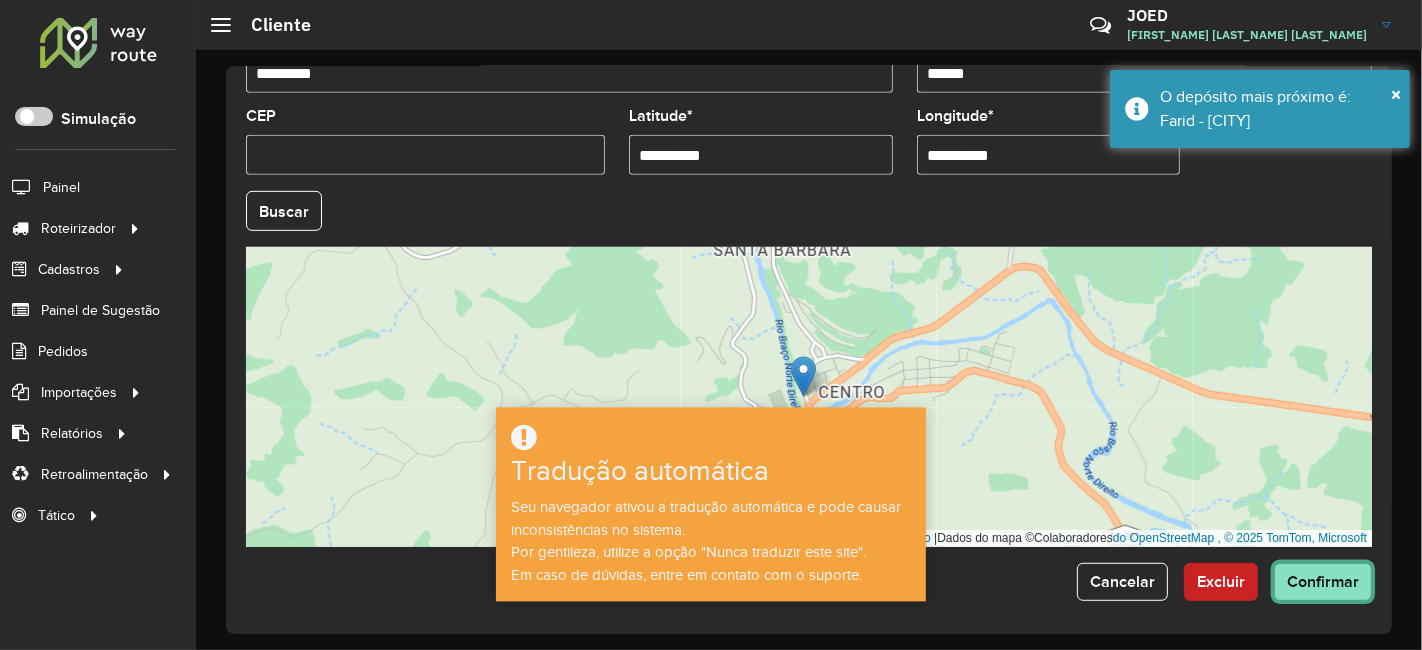 click on "Confirmar" 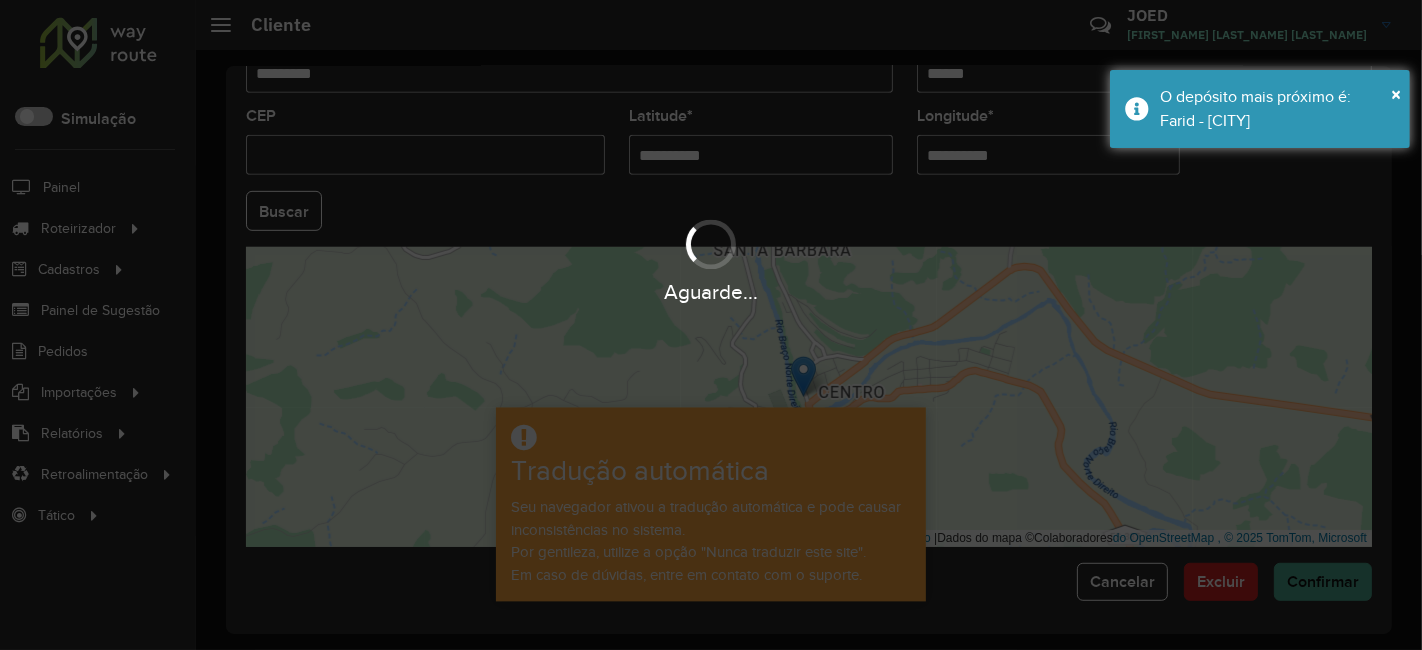 drag, startPoint x: 1323, startPoint y: 575, endPoint x: 1306, endPoint y: 567, distance: 18.788294 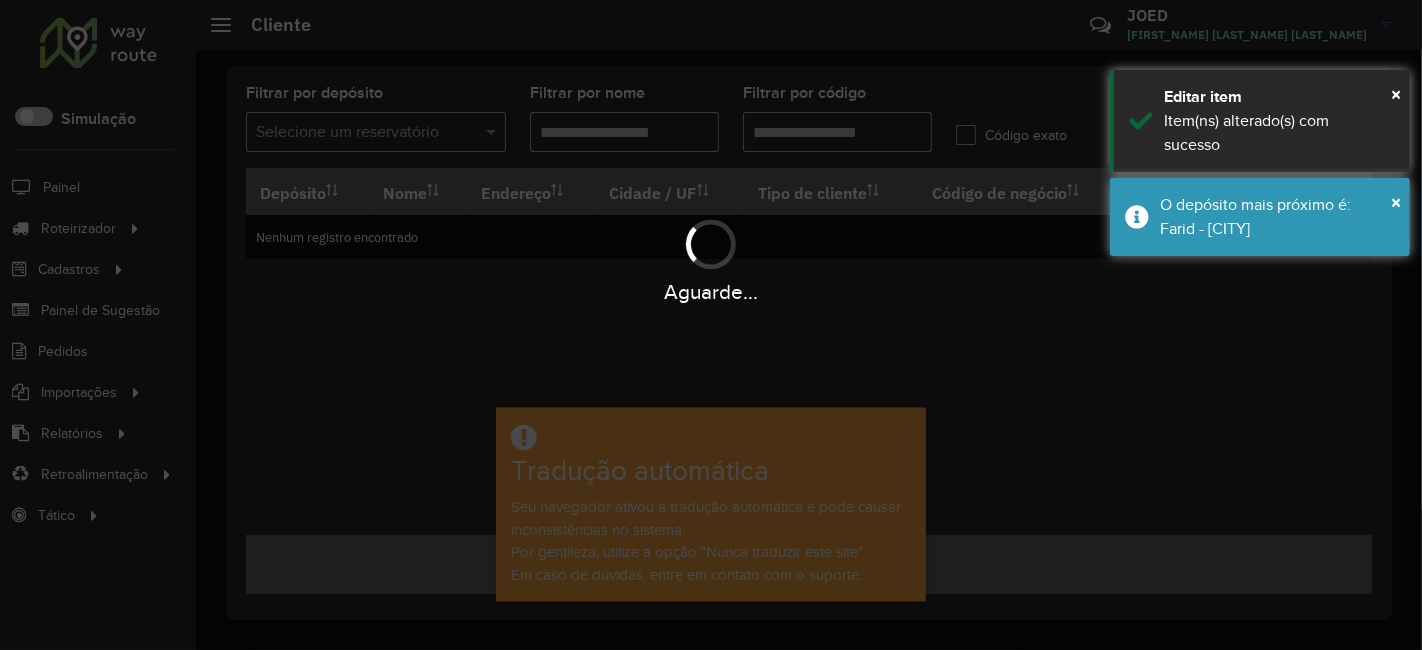 type on "*****" 